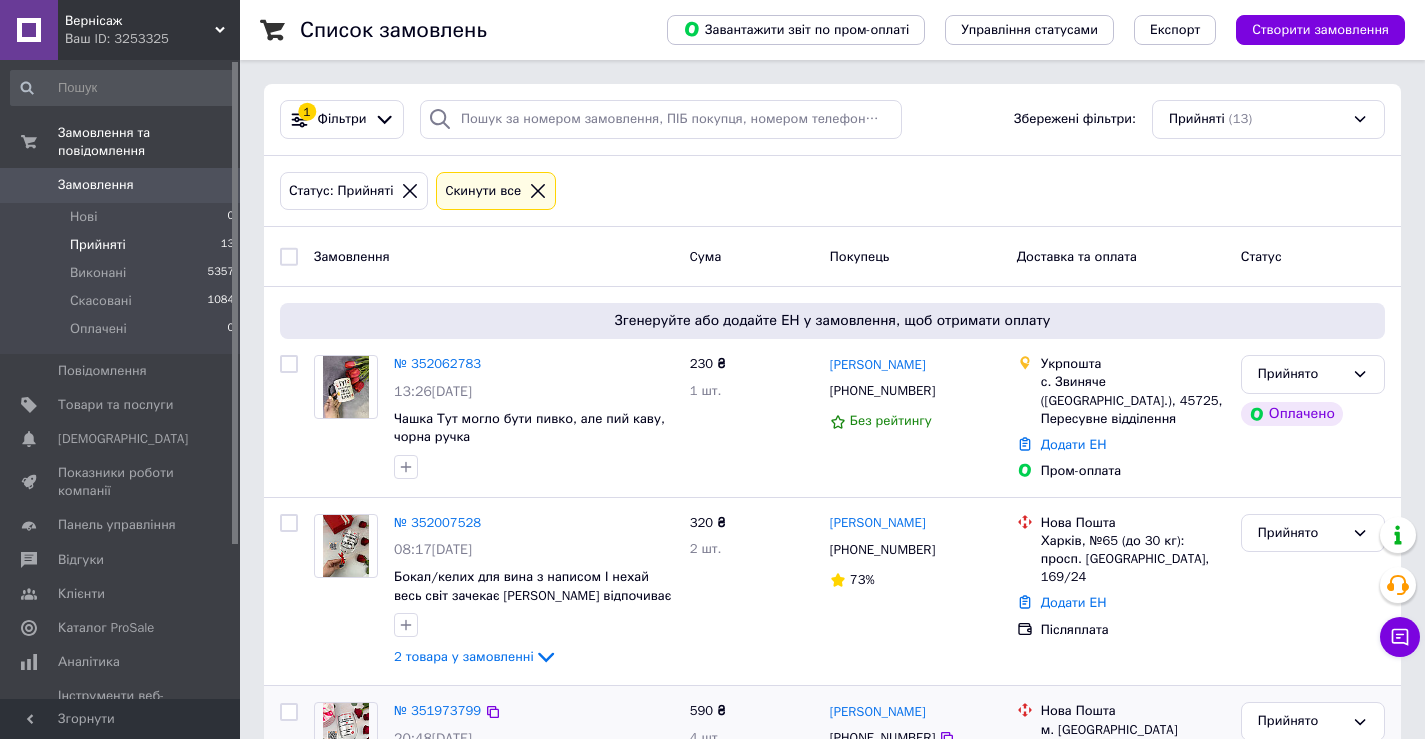 scroll, scrollTop: 0, scrollLeft: 0, axis: both 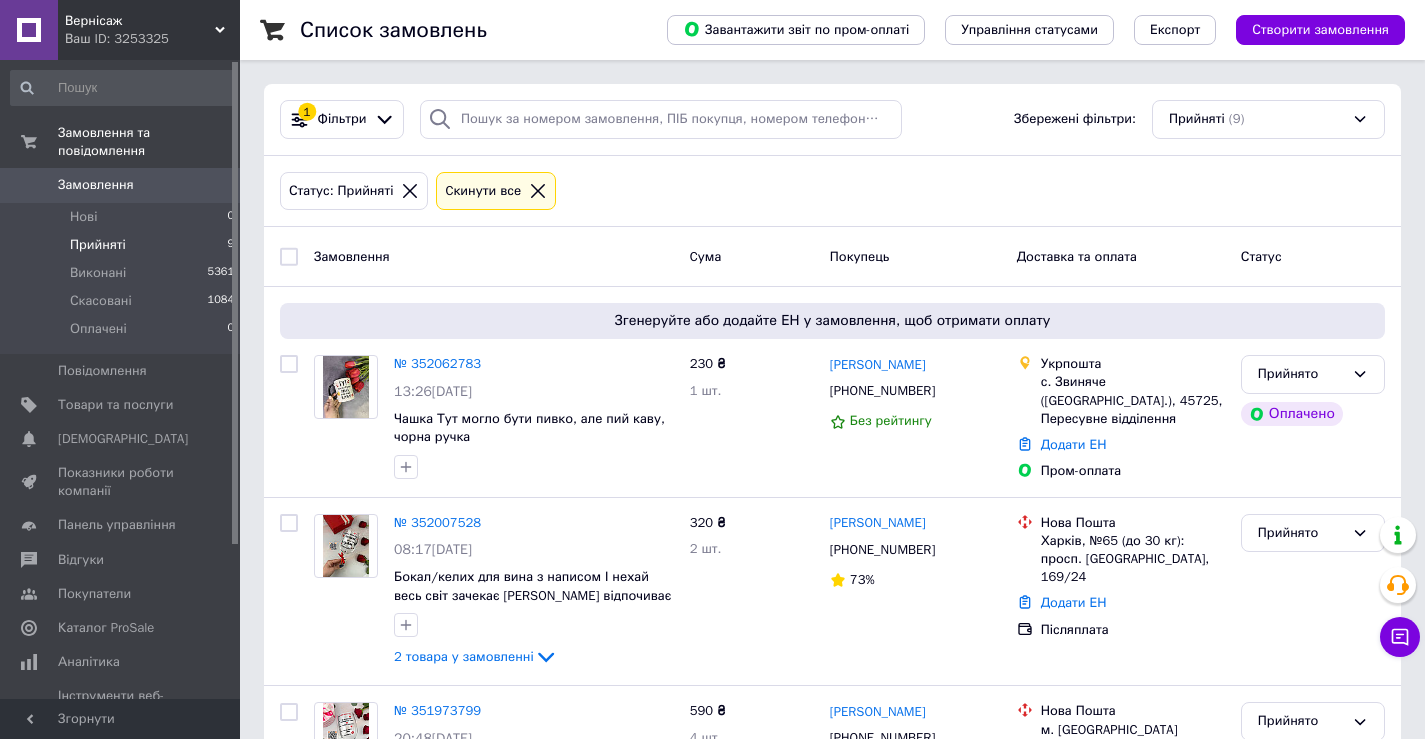 click on "Прийняті 9" at bounding box center (123, 245) 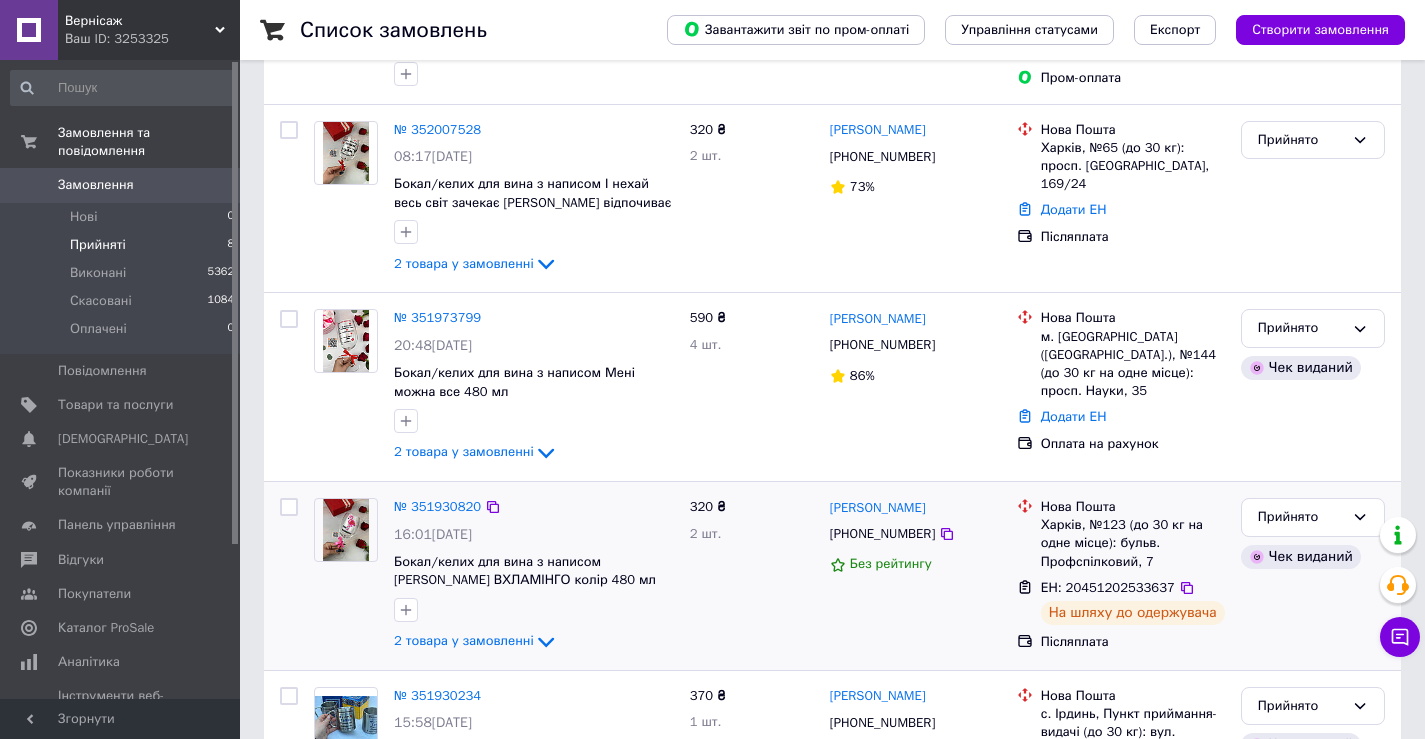 scroll, scrollTop: 400, scrollLeft: 0, axis: vertical 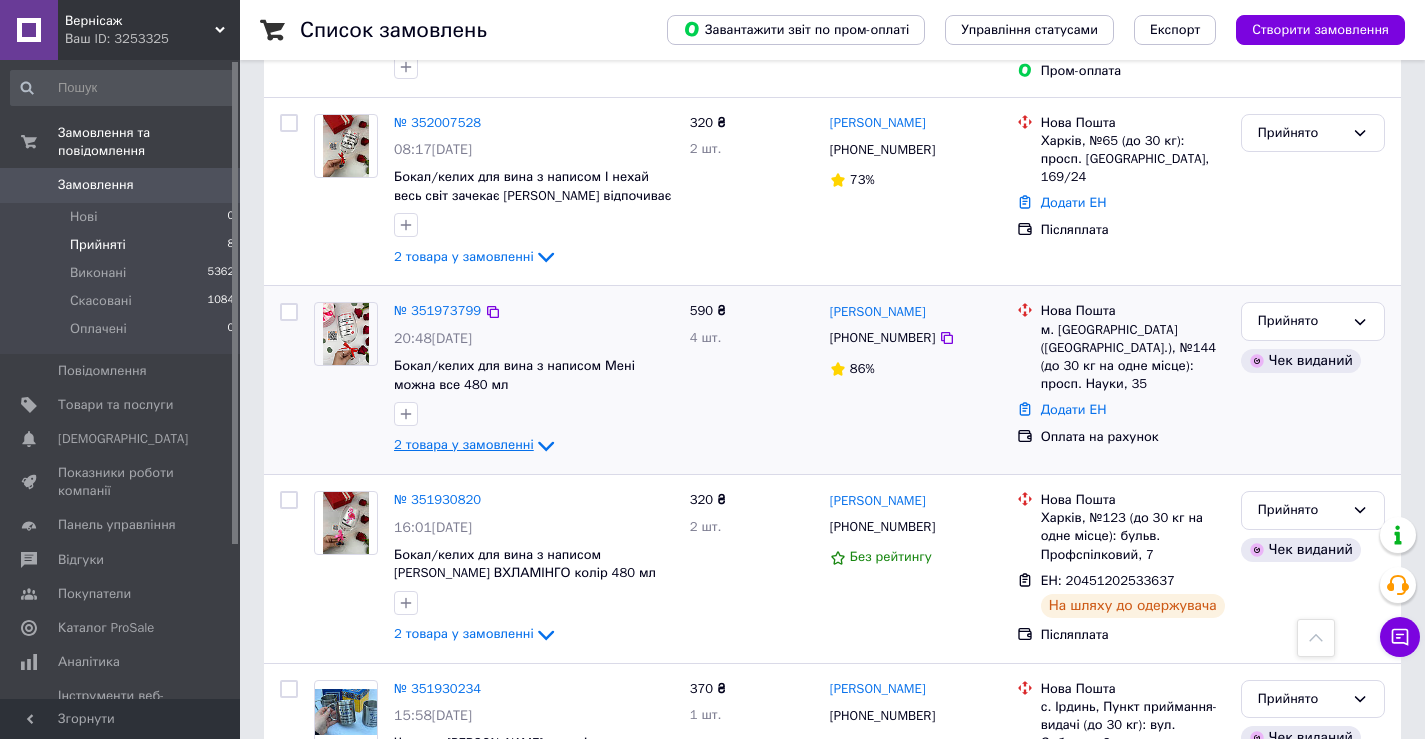 click on "2 товара у замовленні" at bounding box center (464, 445) 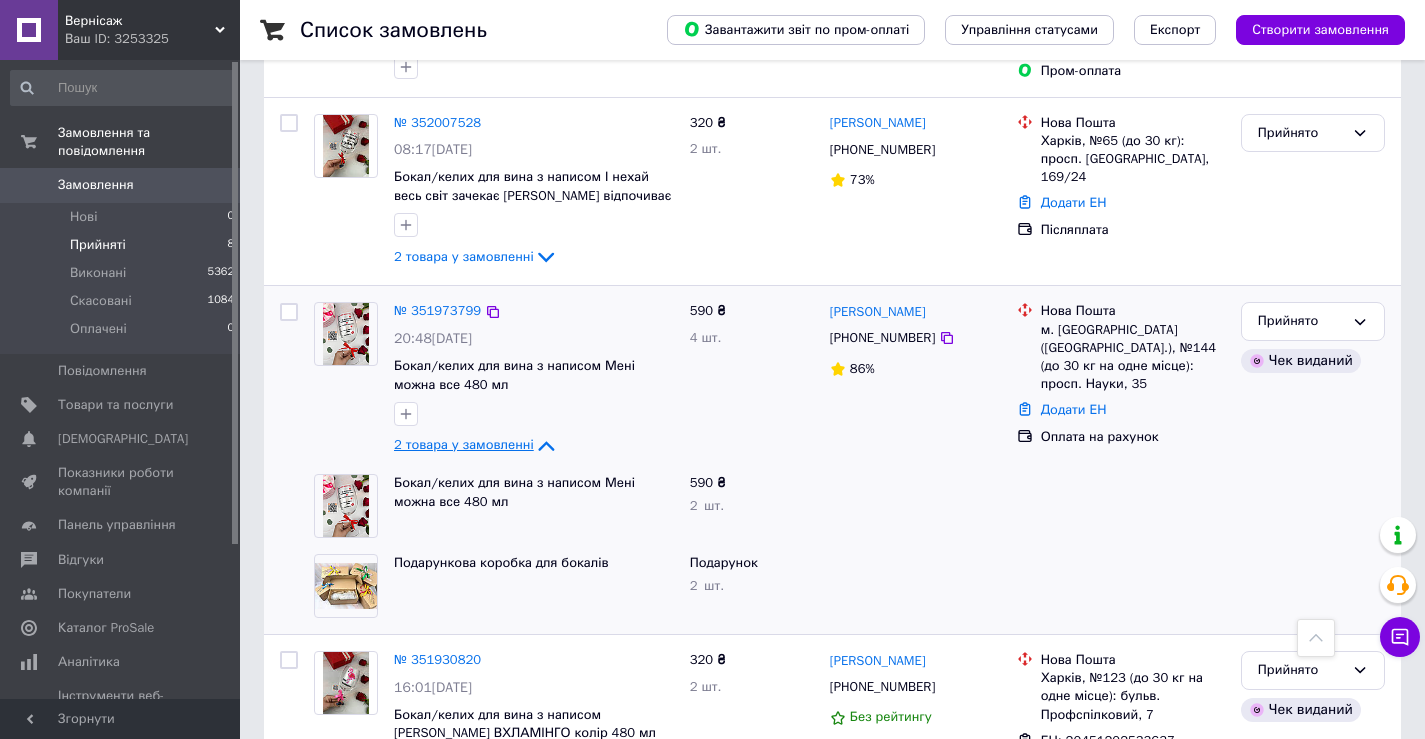 click on "2 товара у замовленні" at bounding box center (464, 445) 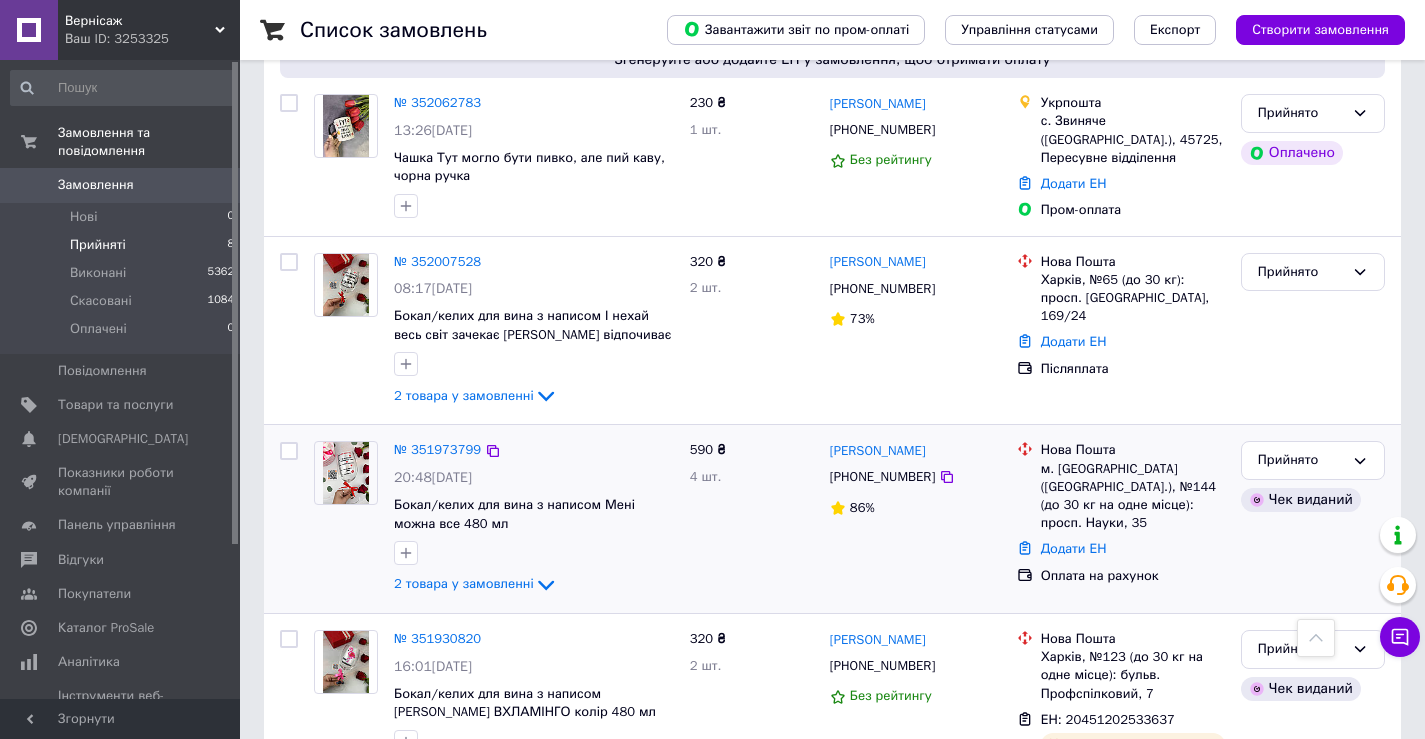scroll, scrollTop: 200, scrollLeft: 0, axis: vertical 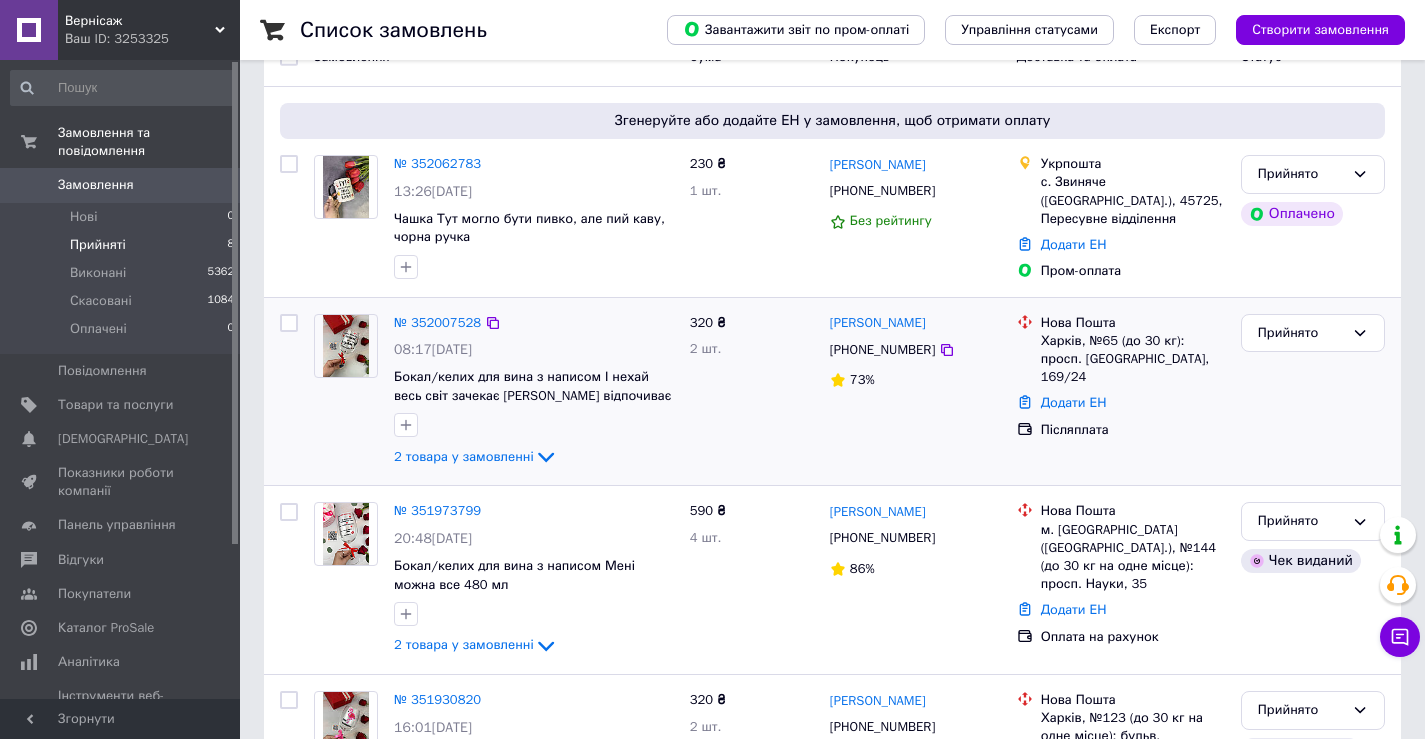 click on "2 товара у замовленні" 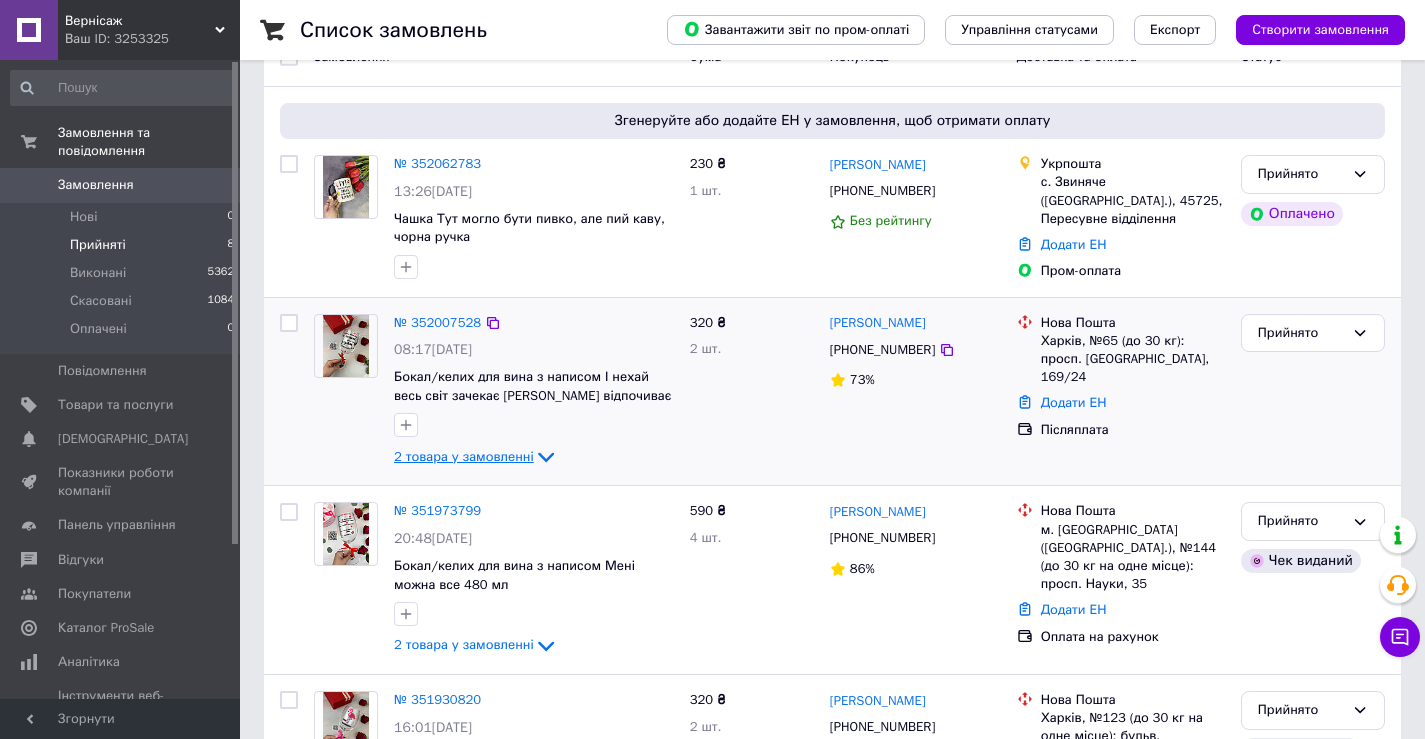 click on "2 товара у замовленні" at bounding box center [464, 456] 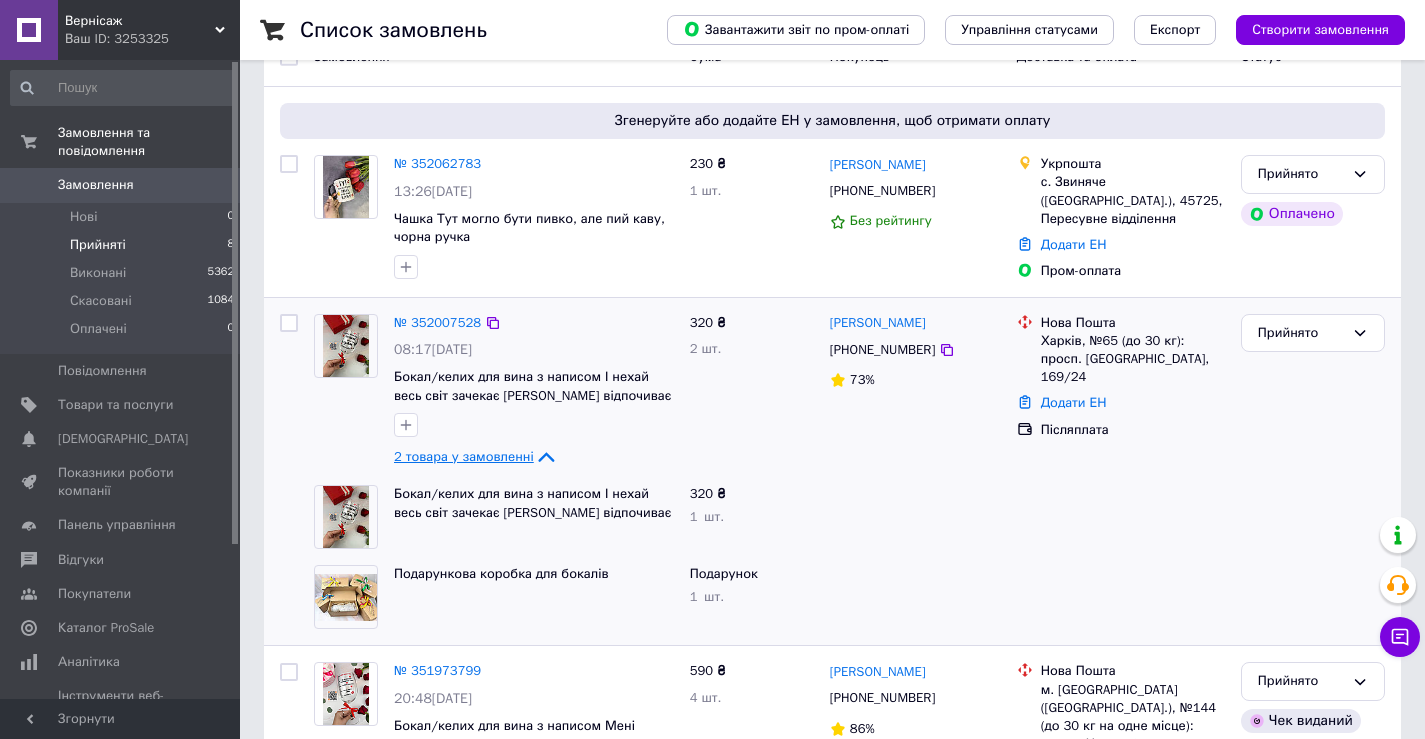 click on "2 товара у замовленні" at bounding box center [464, 456] 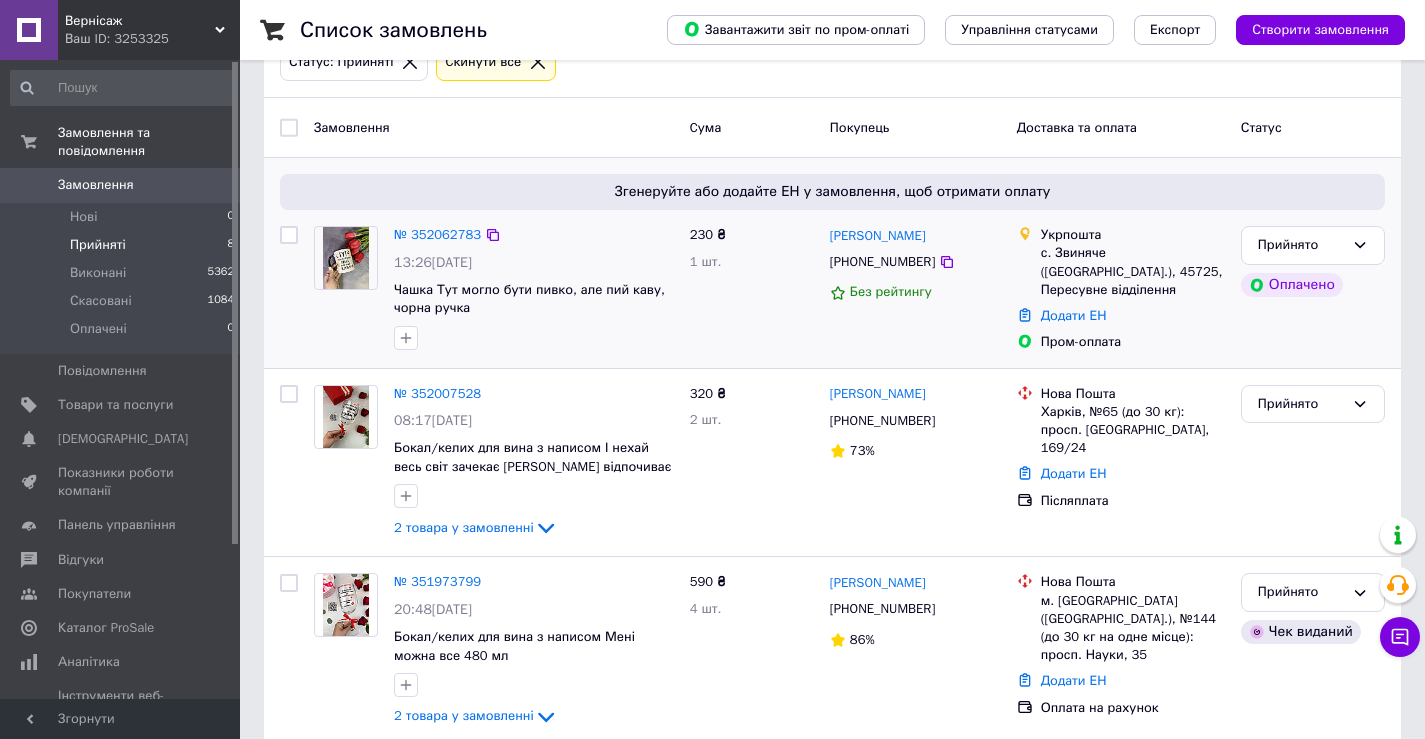 scroll, scrollTop: 0, scrollLeft: 0, axis: both 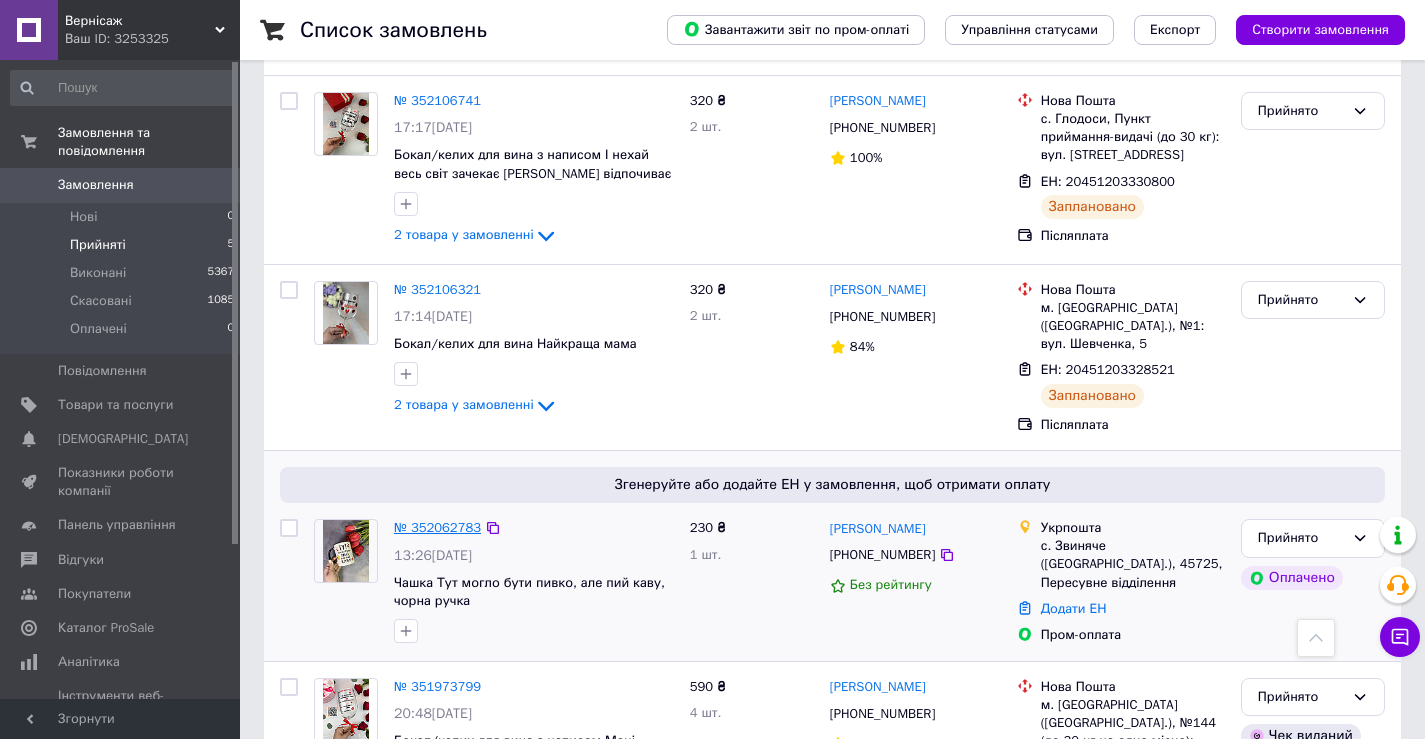 click on "№ 352062783" at bounding box center [437, 527] 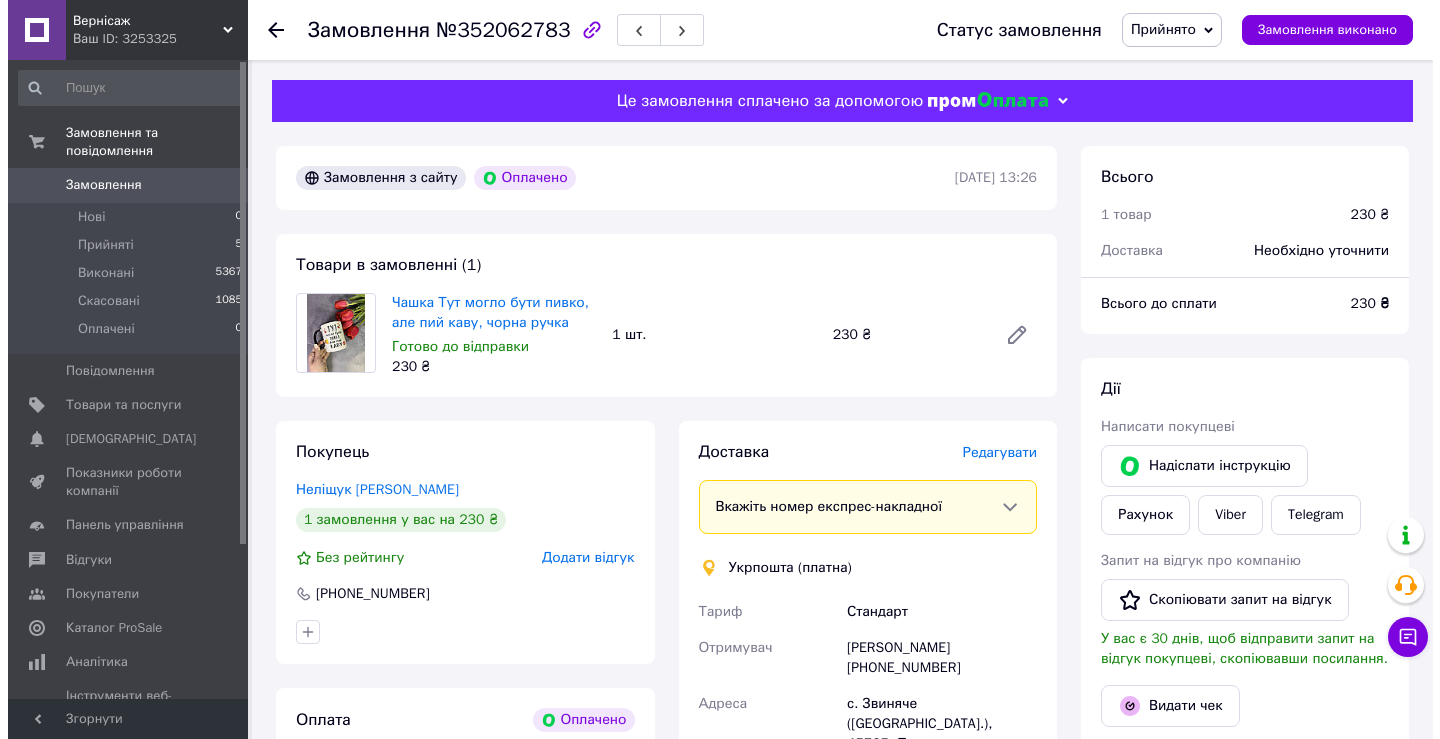 scroll, scrollTop: 200, scrollLeft: 0, axis: vertical 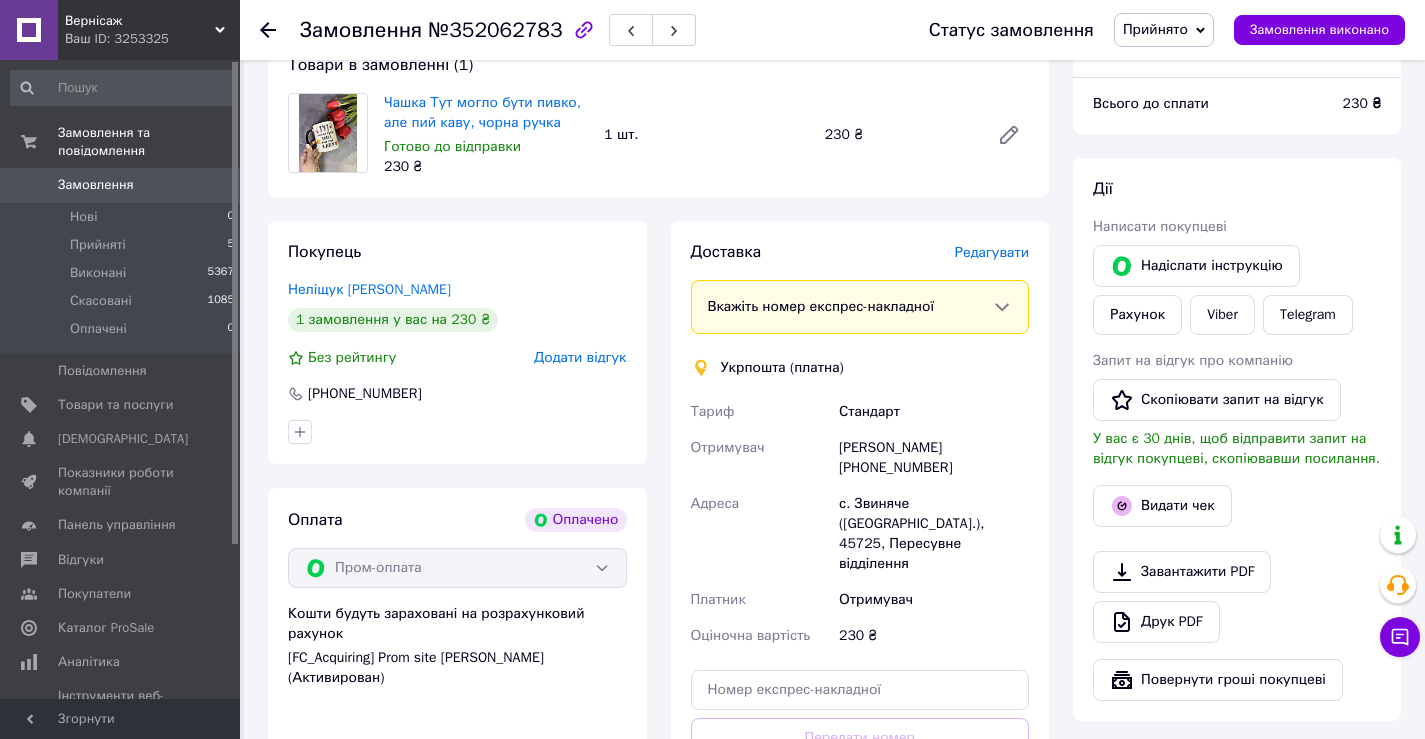 click on "Редагувати" at bounding box center [992, 252] 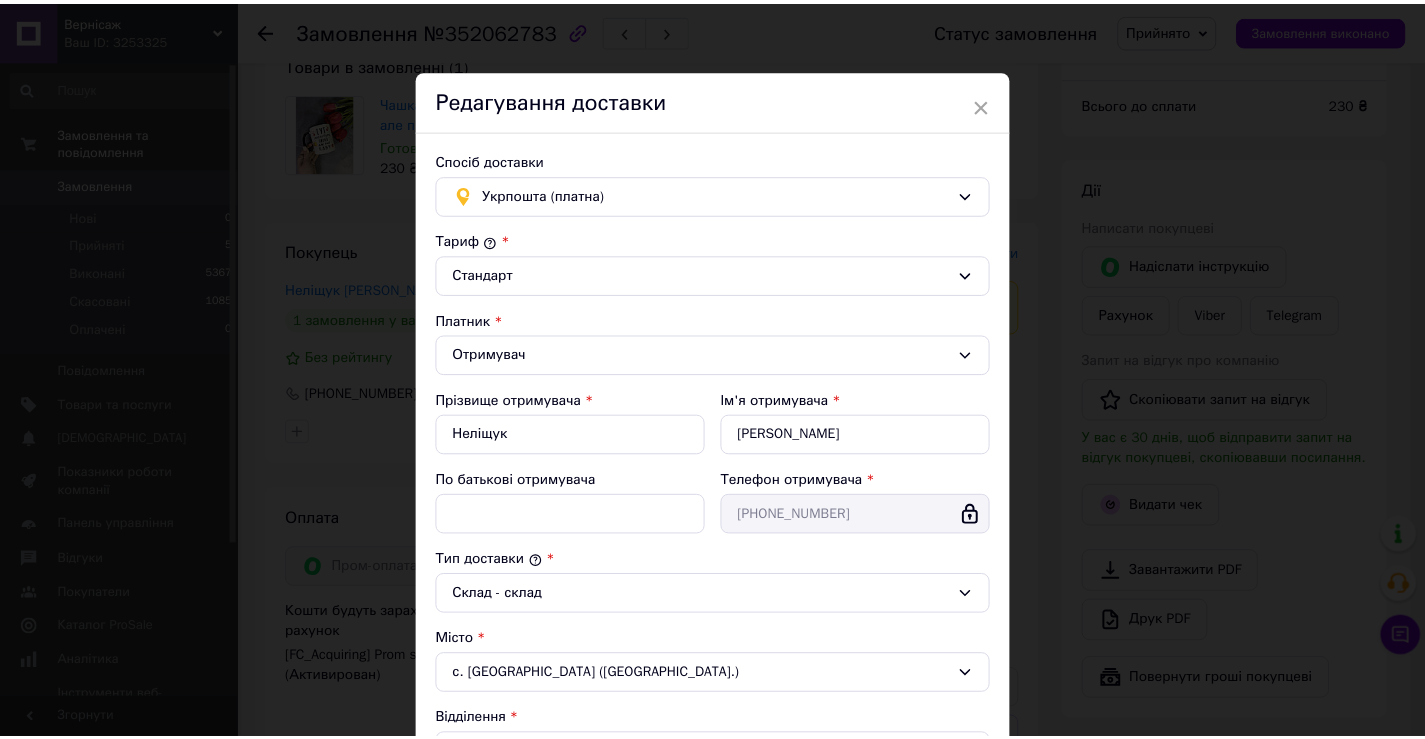 scroll, scrollTop: 512, scrollLeft: 0, axis: vertical 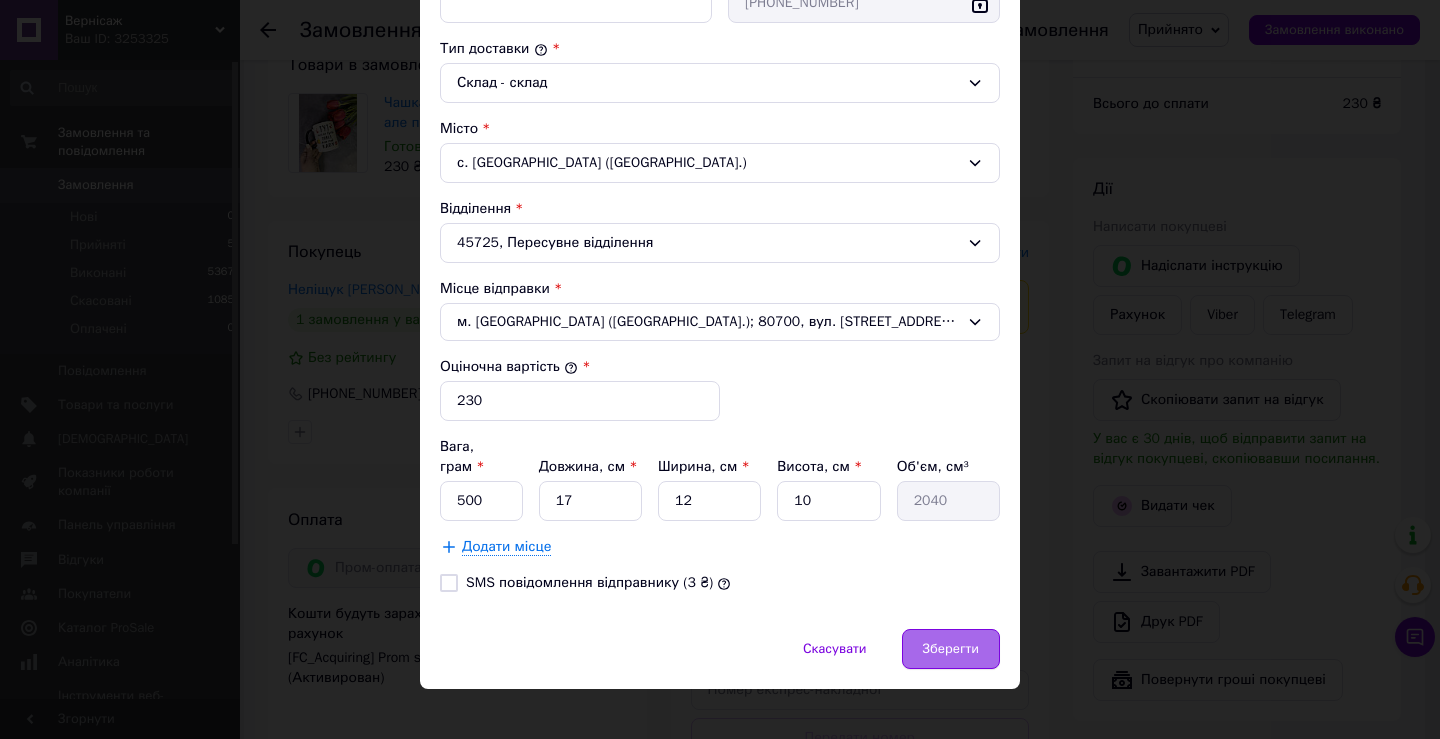 click on "Зберегти" at bounding box center (951, 649) 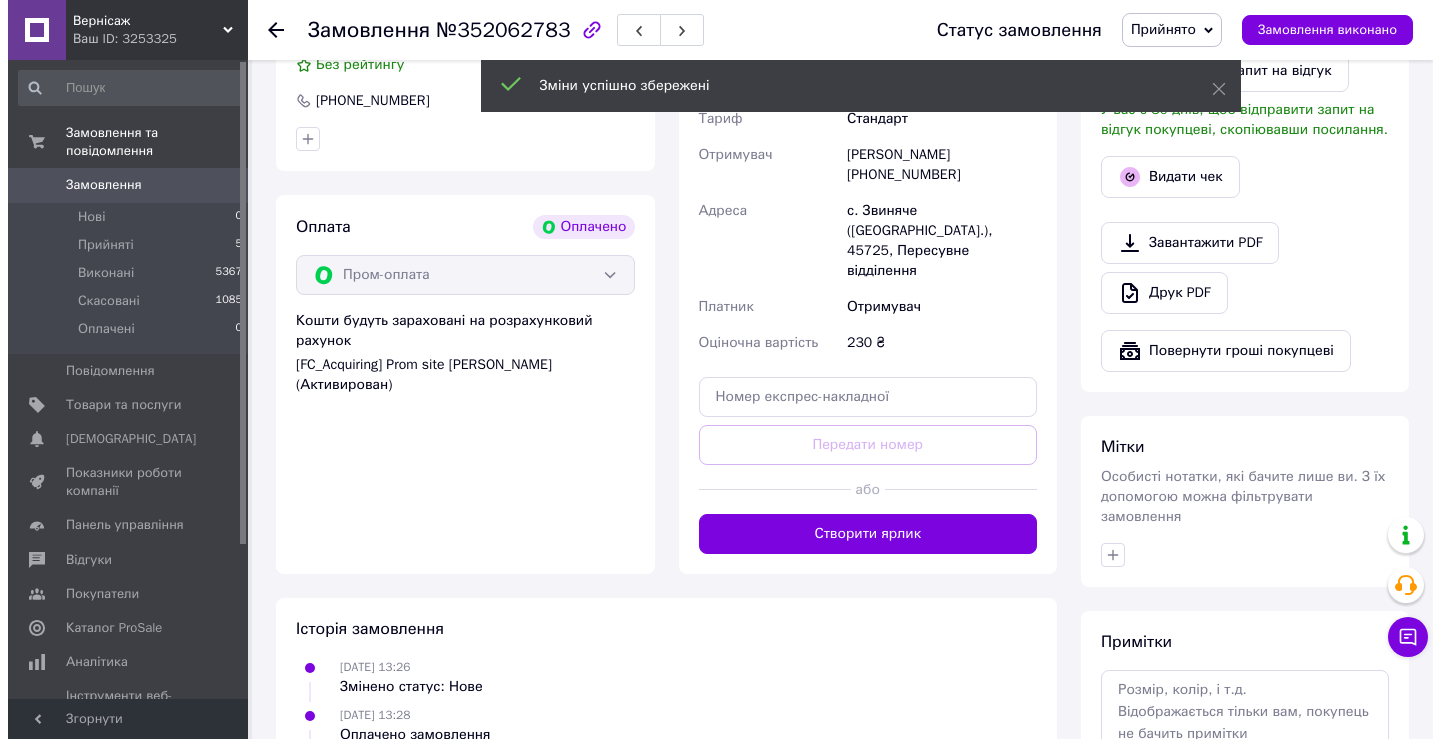 scroll, scrollTop: 500, scrollLeft: 0, axis: vertical 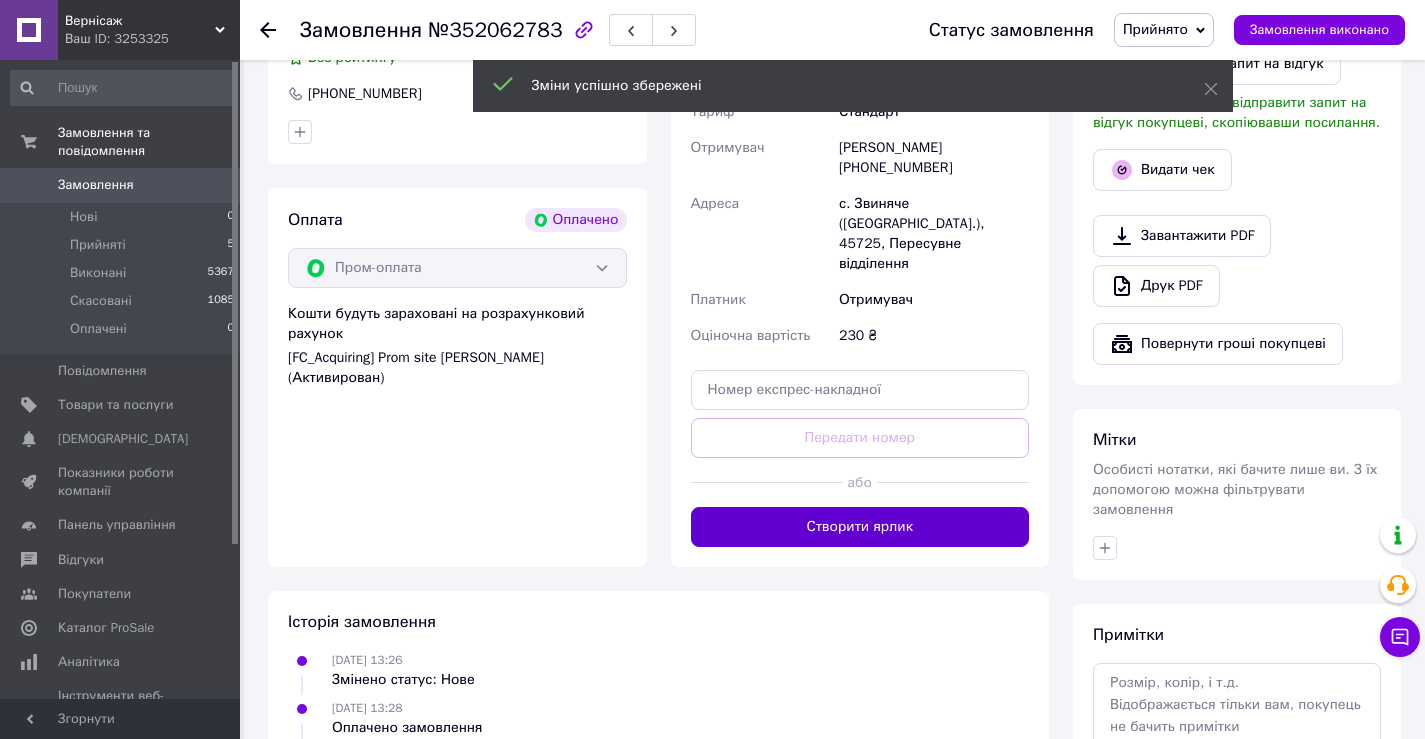click on "Створити ярлик" at bounding box center (860, 527) 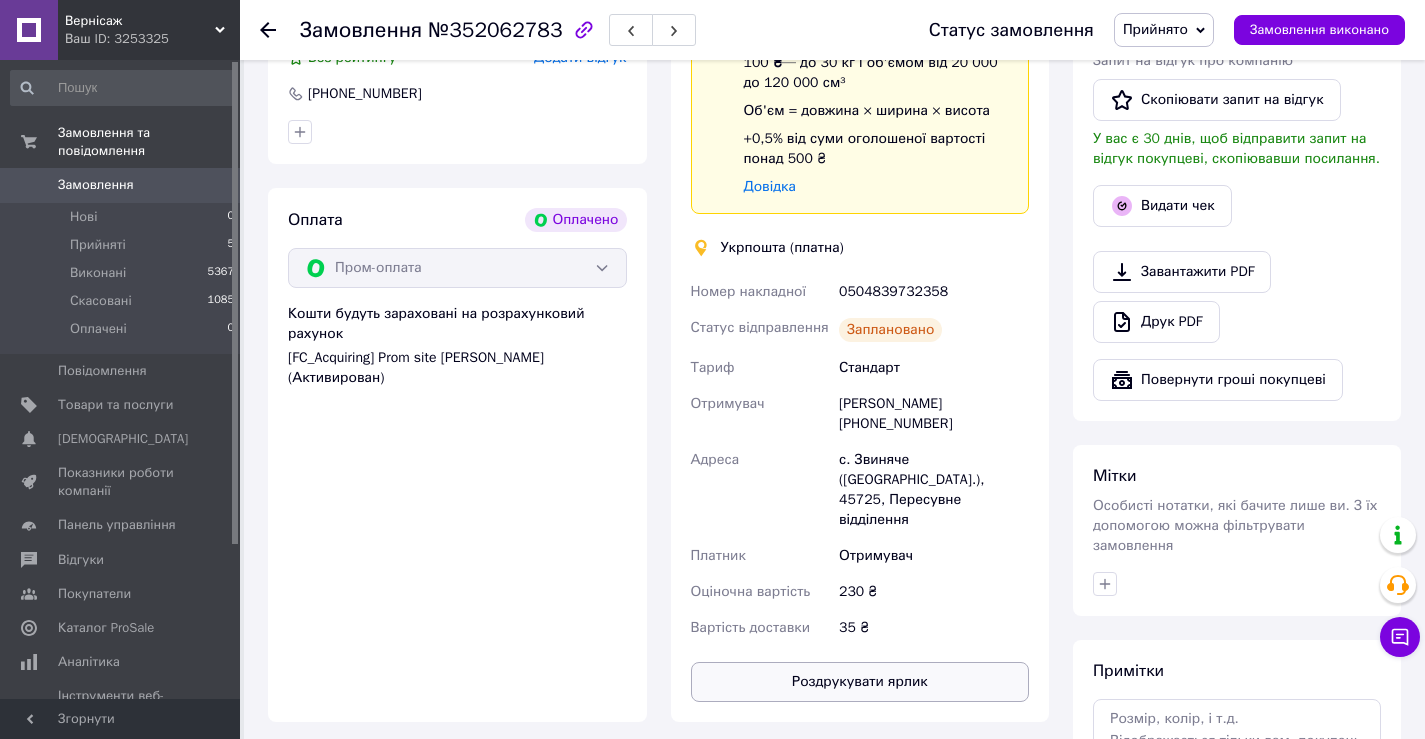 click on "Роздрукувати ярлик" at bounding box center [860, 682] 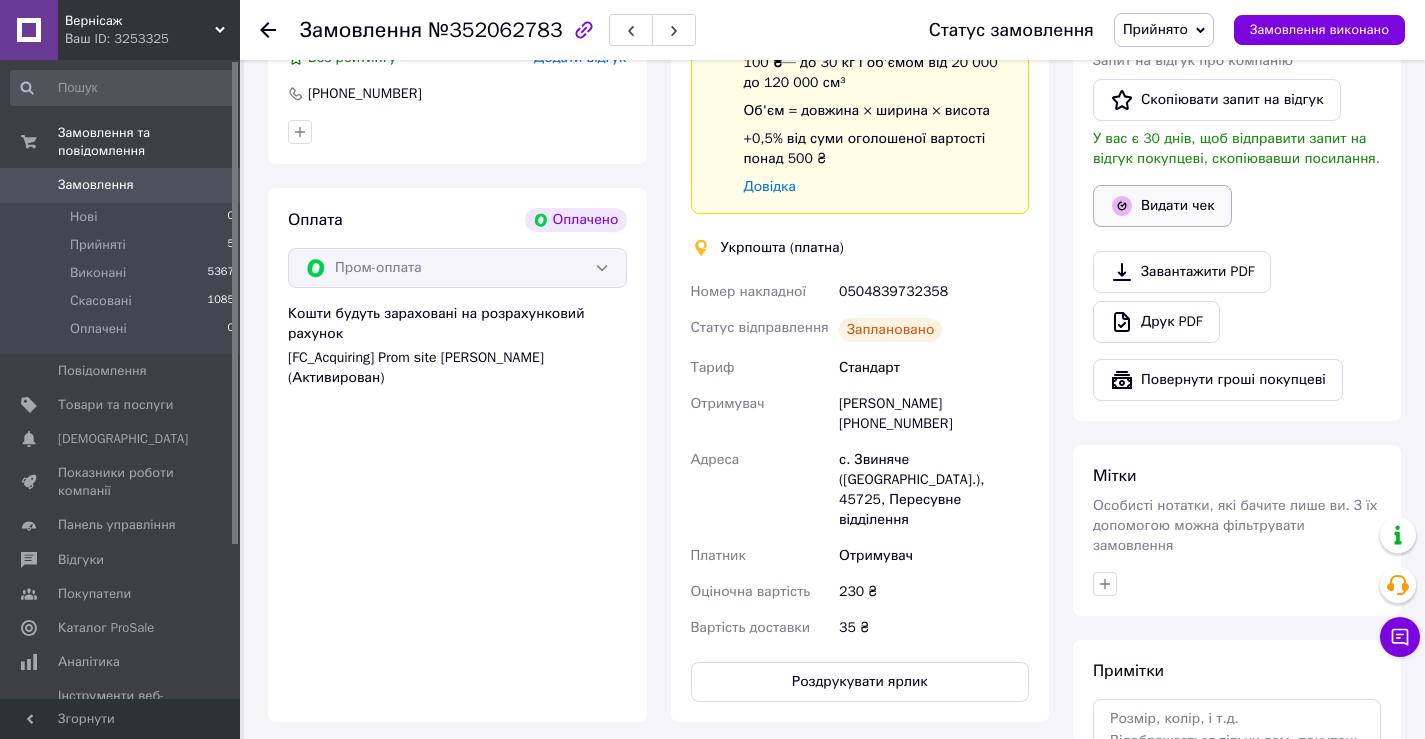 click on "Видати чек" at bounding box center (1162, 206) 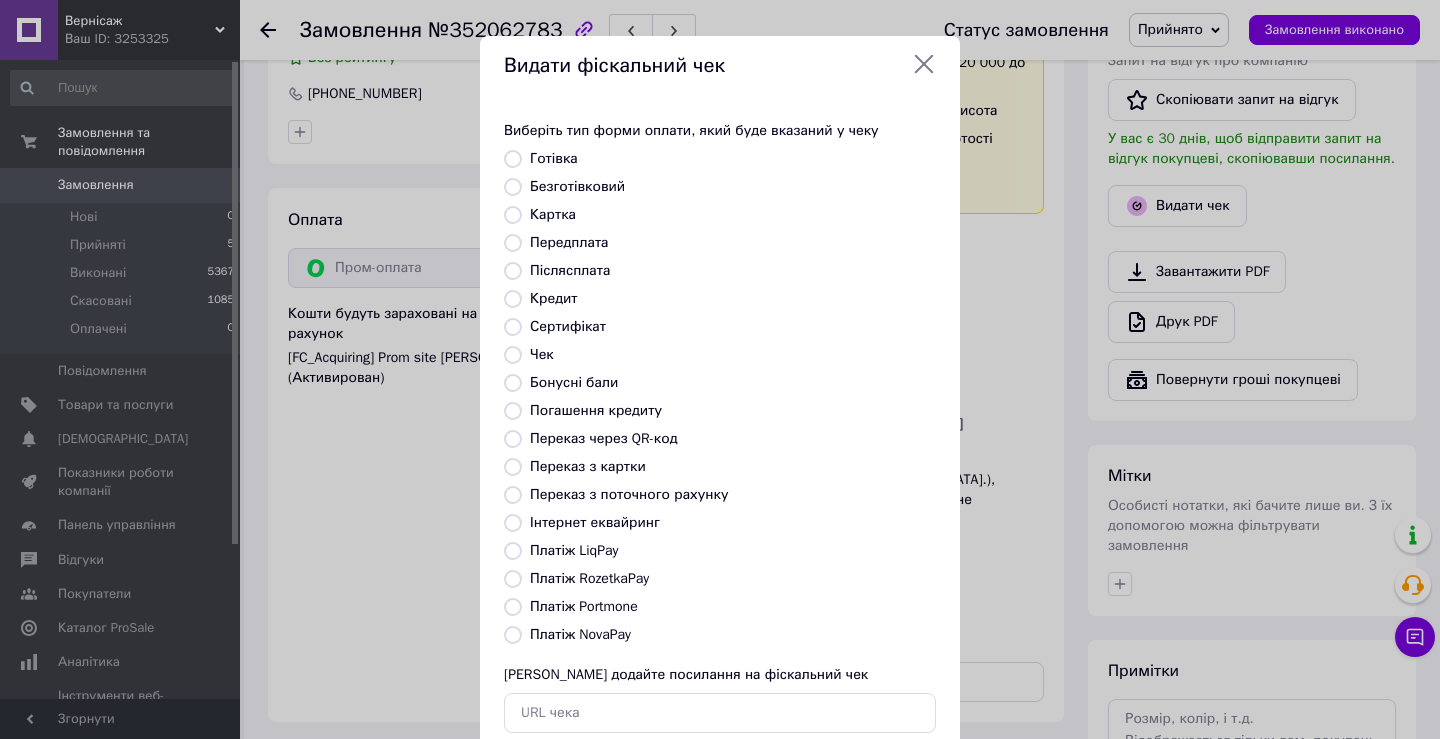 click on "Платіж RozetkaPay" at bounding box center (589, 578) 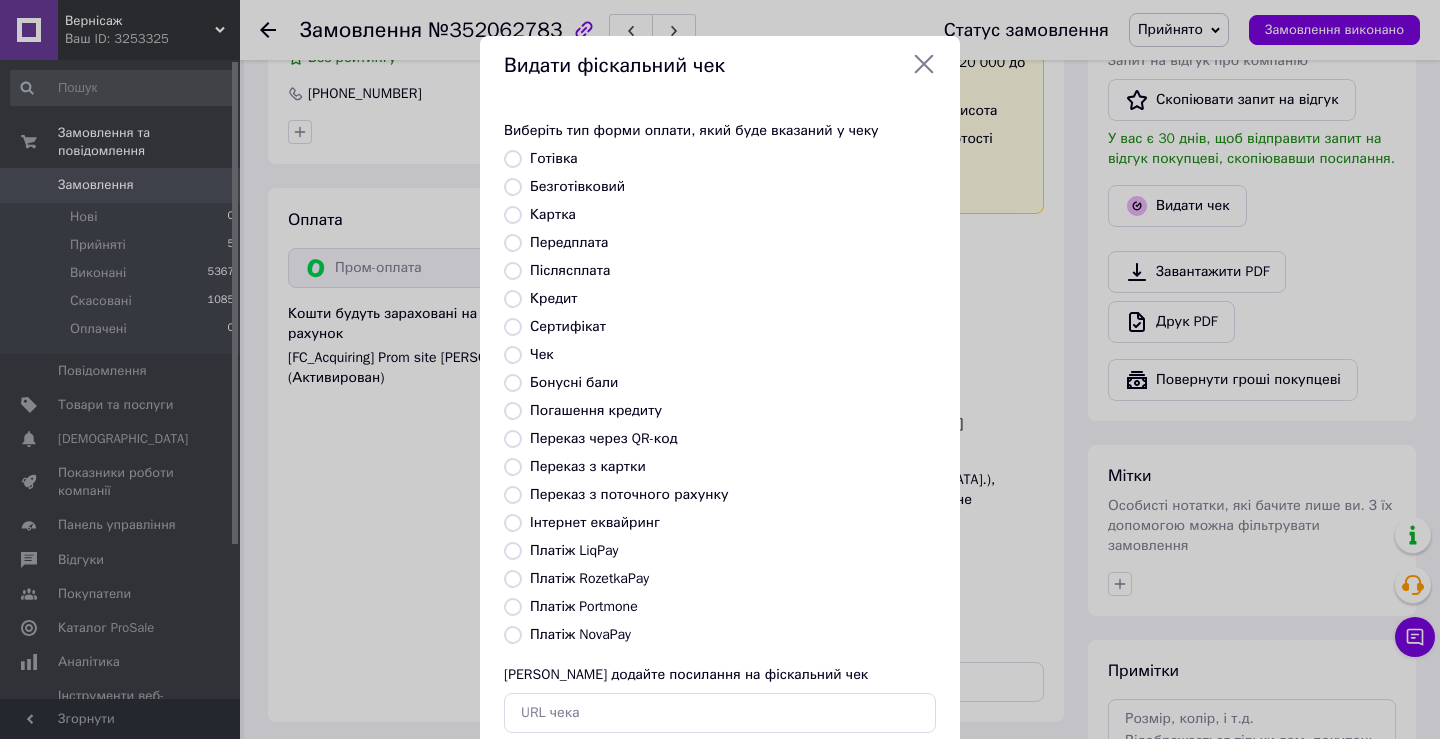 radio on "true" 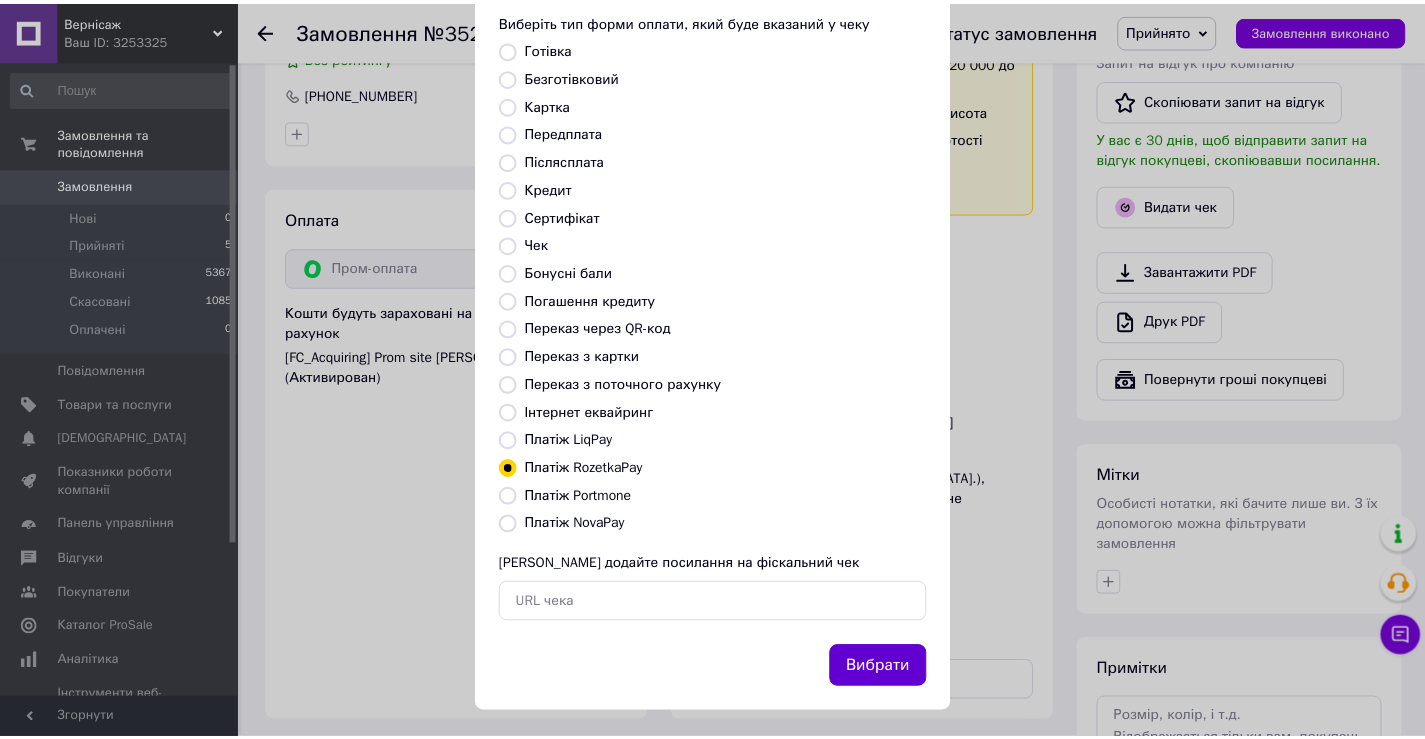 scroll, scrollTop: 120, scrollLeft: 0, axis: vertical 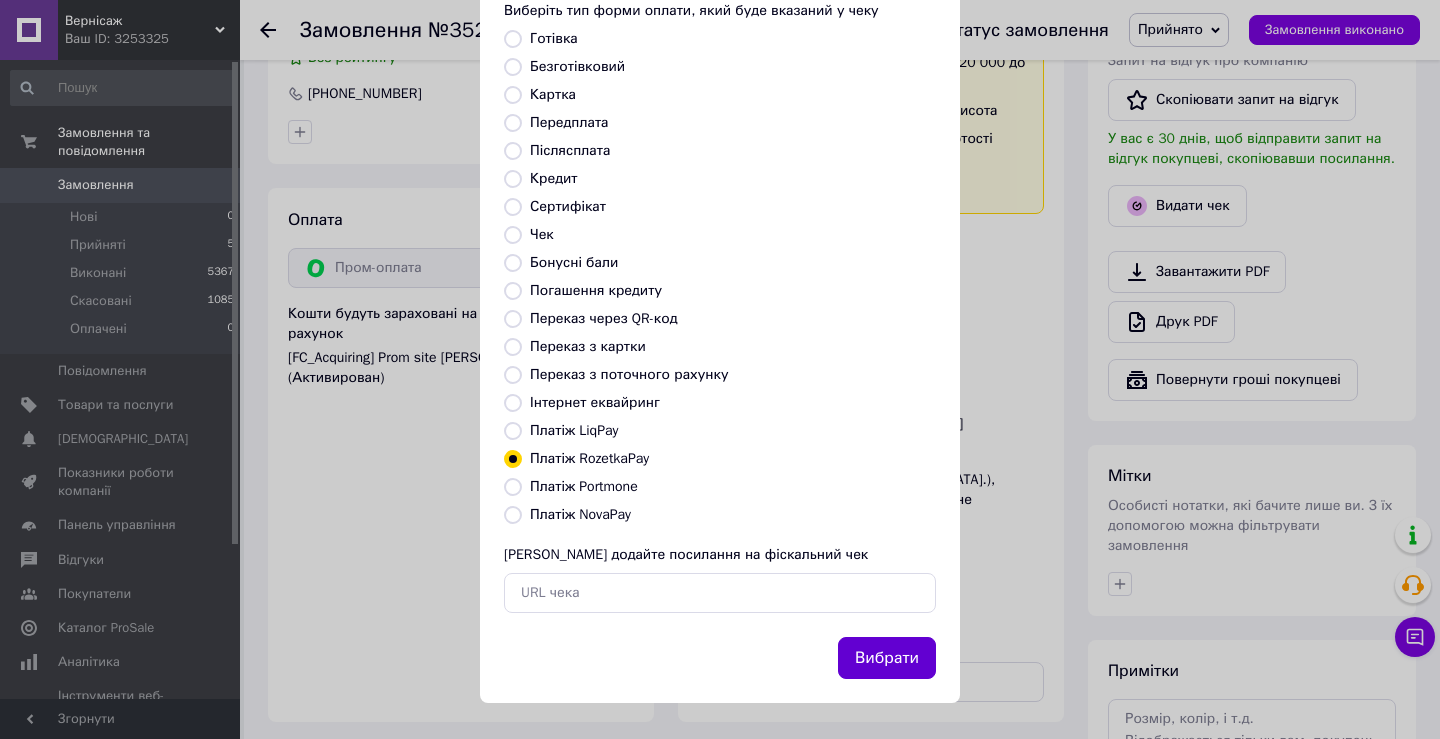 click on "Вибрати" at bounding box center (887, 658) 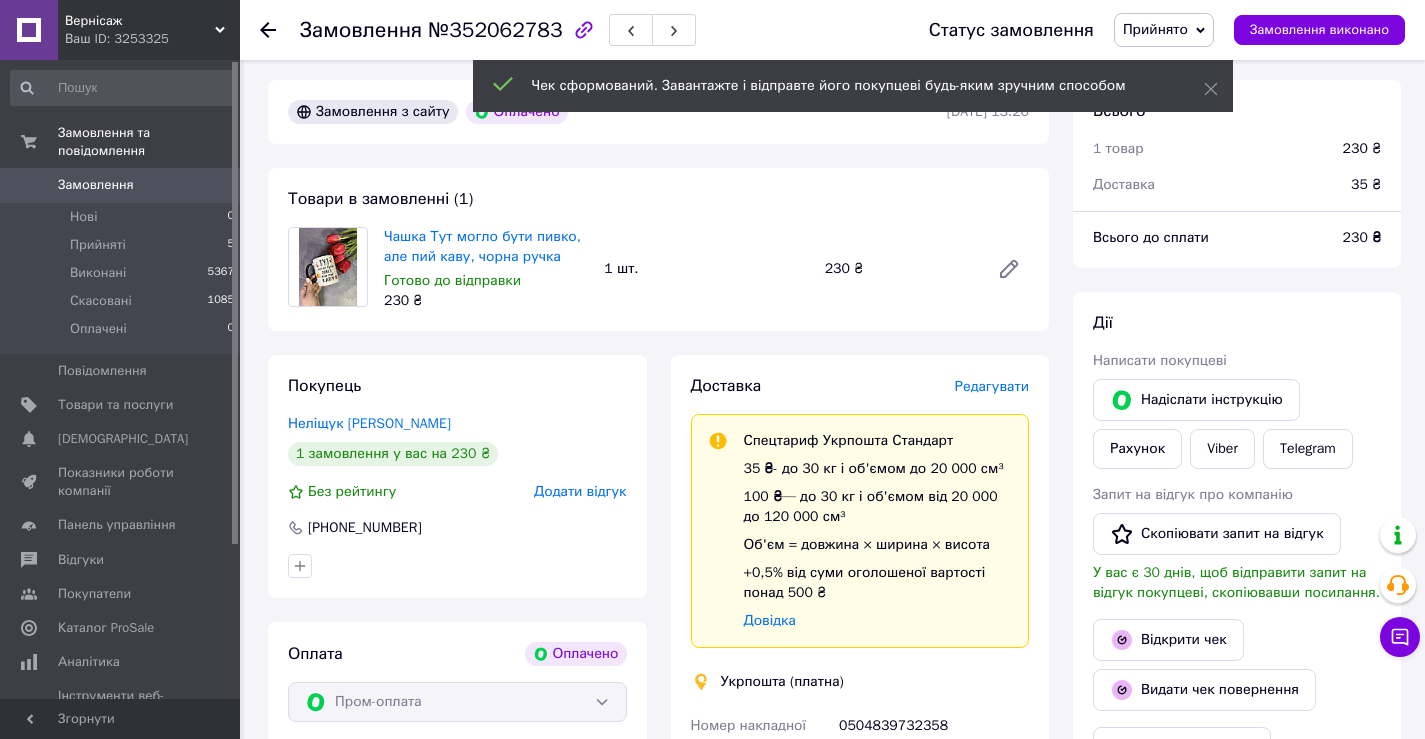 scroll, scrollTop: 0, scrollLeft: 0, axis: both 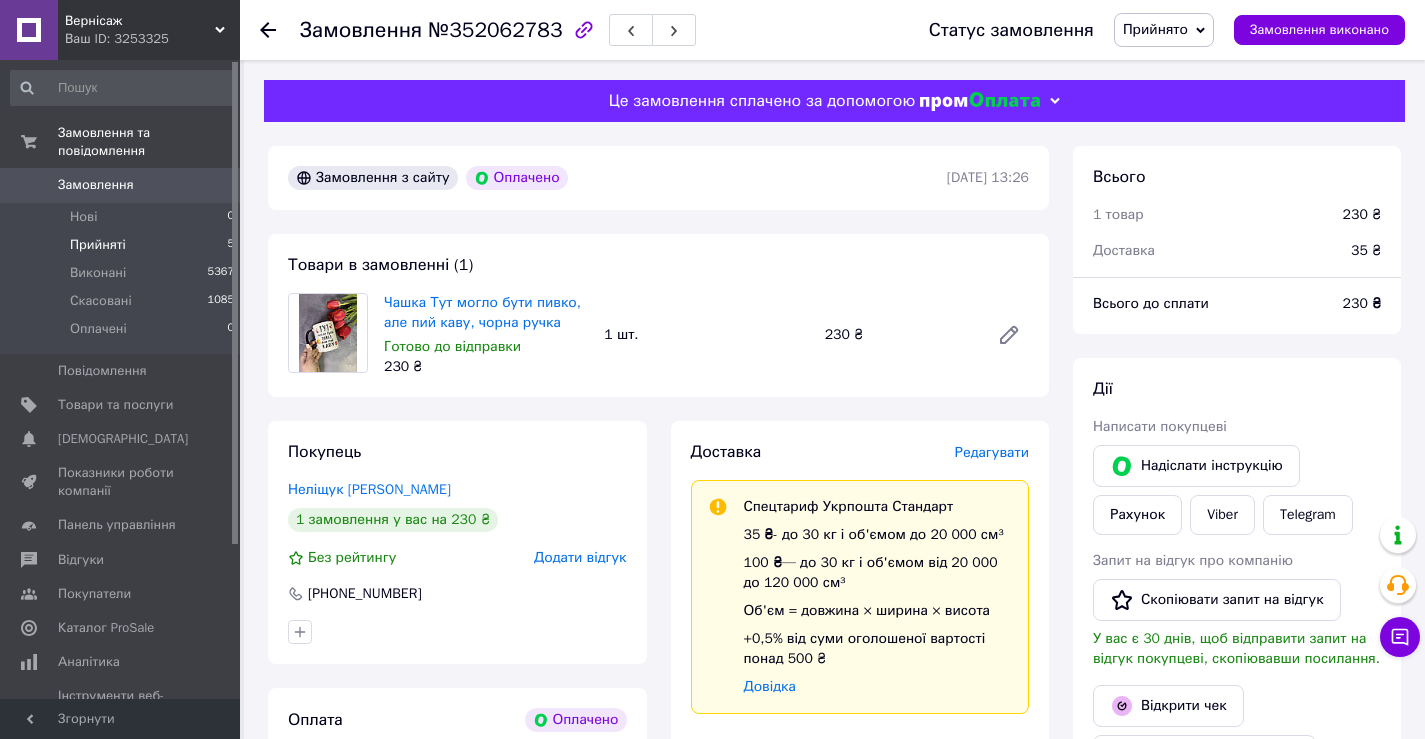 click on "Прийняті 5" at bounding box center [123, 245] 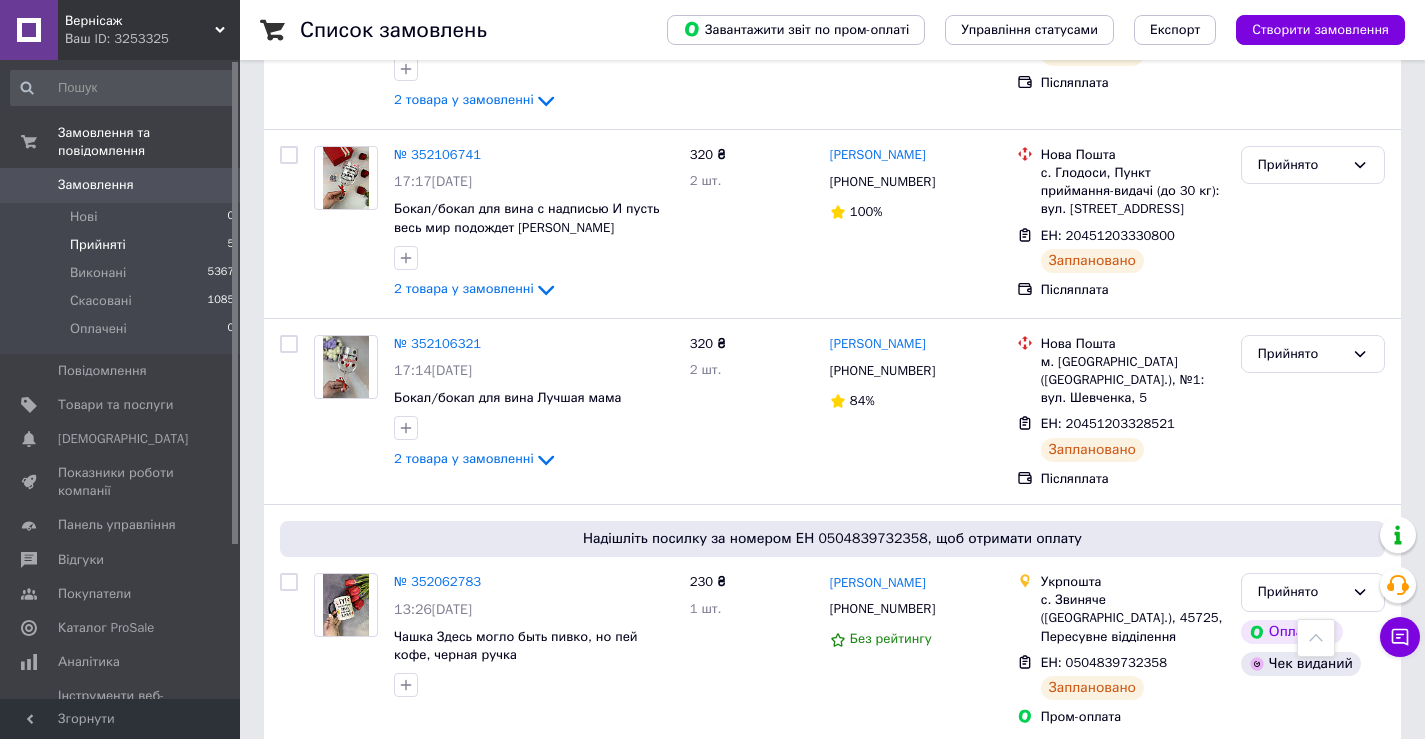 scroll, scrollTop: 328, scrollLeft: 0, axis: vertical 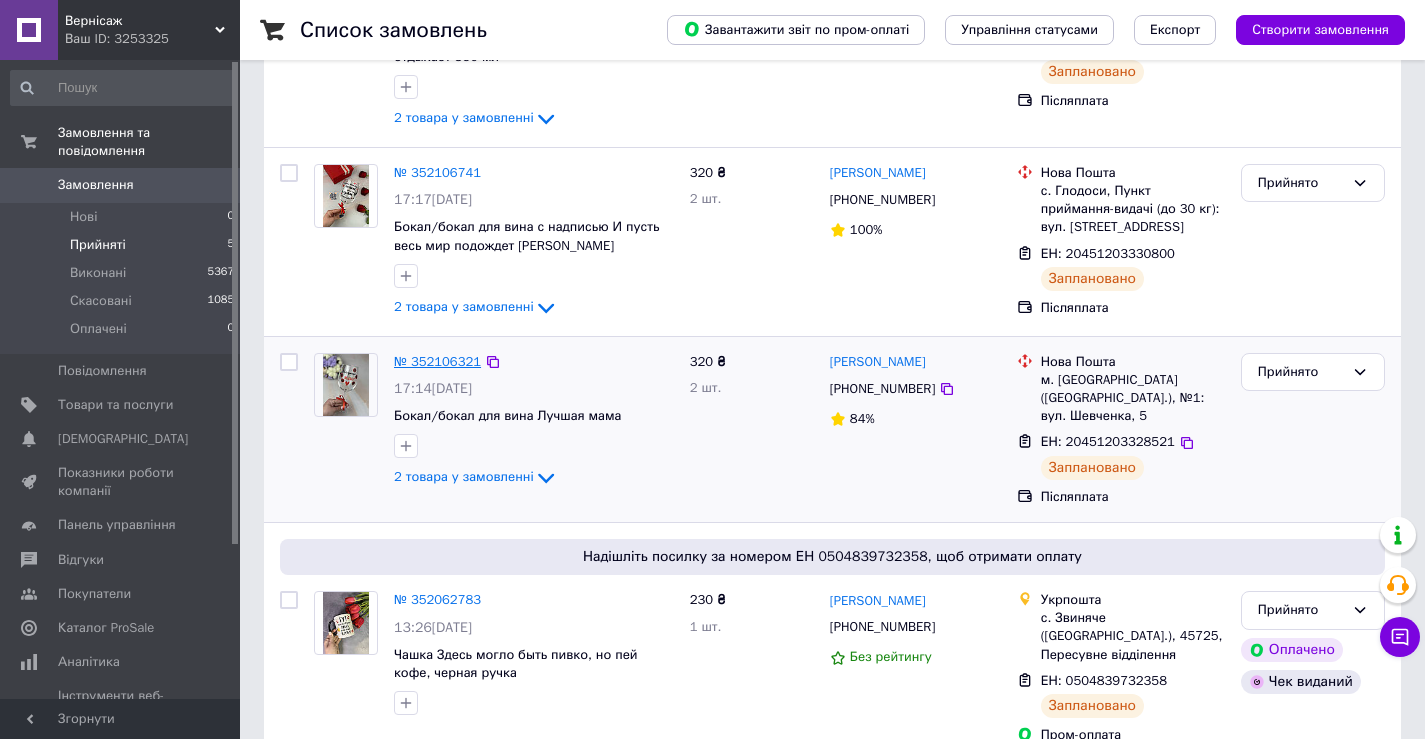 click on "№ 352106321" at bounding box center [437, 361] 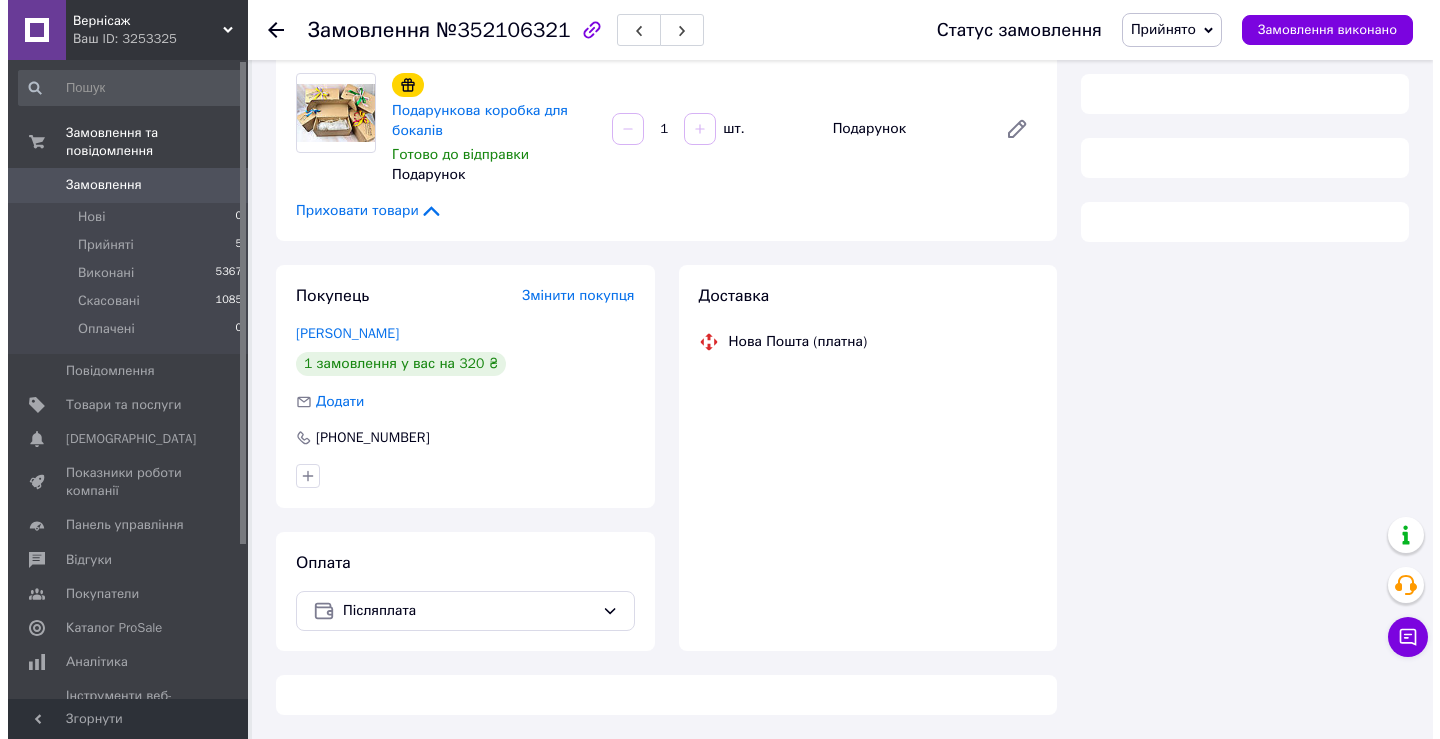 scroll, scrollTop: 328, scrollLeft: 0, axis: vertical 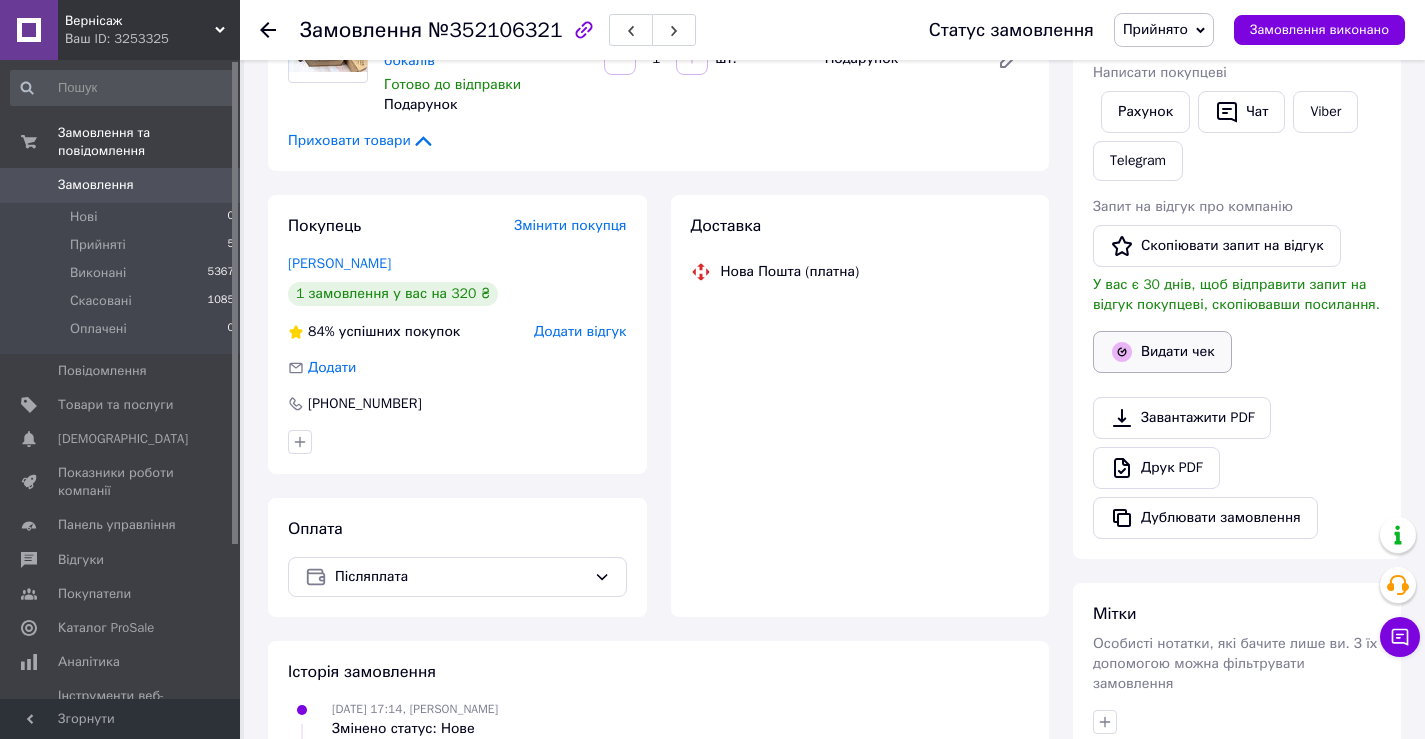 click on "Видати чек" at bounding box center (1162, 352) 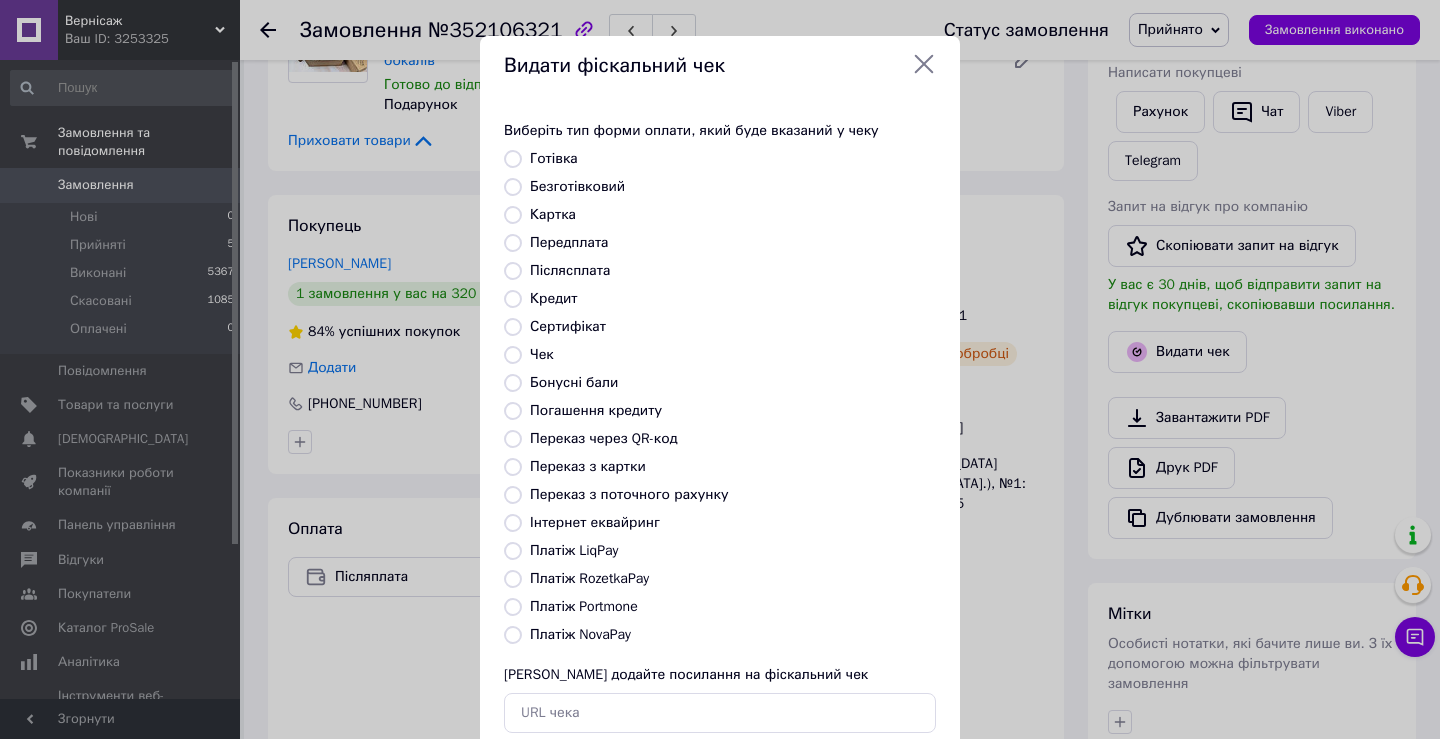 click on "Платіж NovaPay" at bounding box center [580, 634] 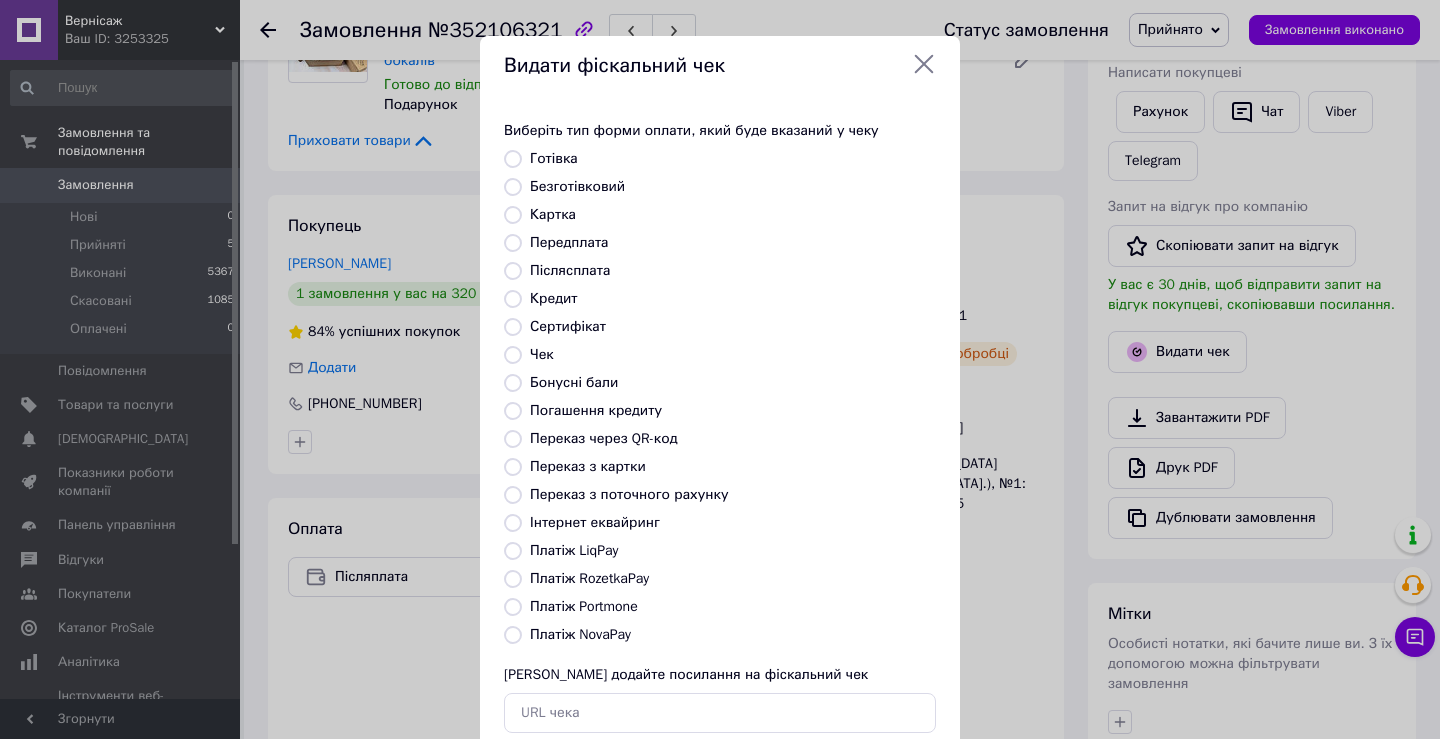 radio on "true" 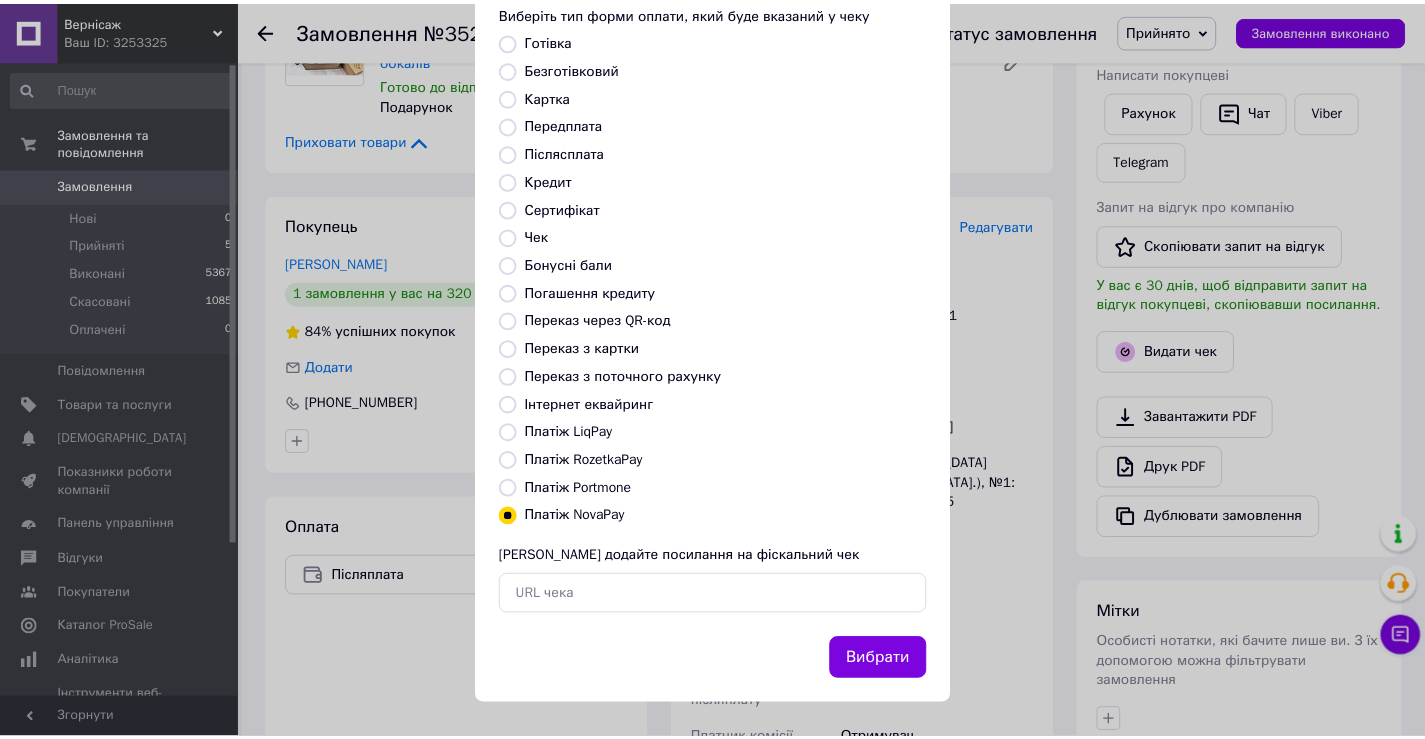 scroll, scrollTop: 120, scrollLeft: 0, axis: vertical 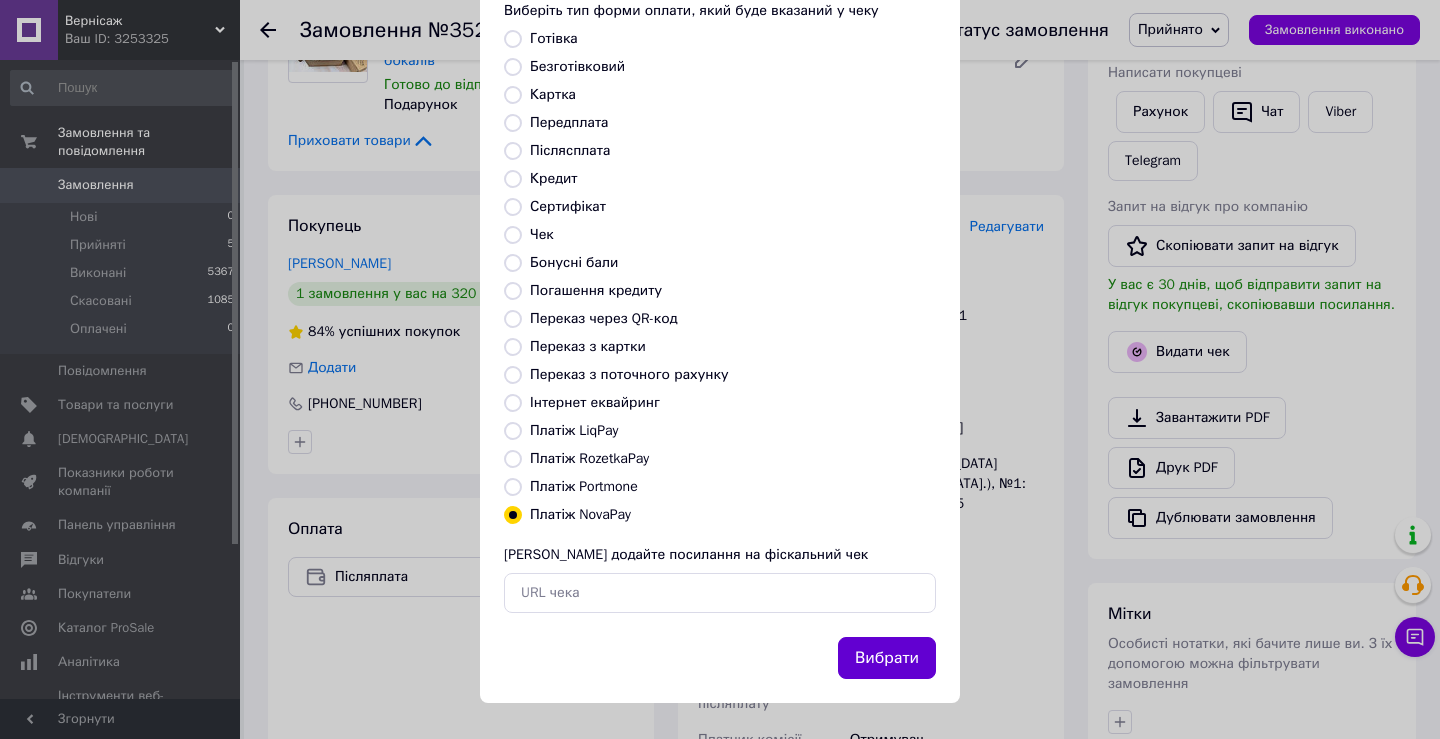 click on "Вибрати" at bounding box center [887, 658] 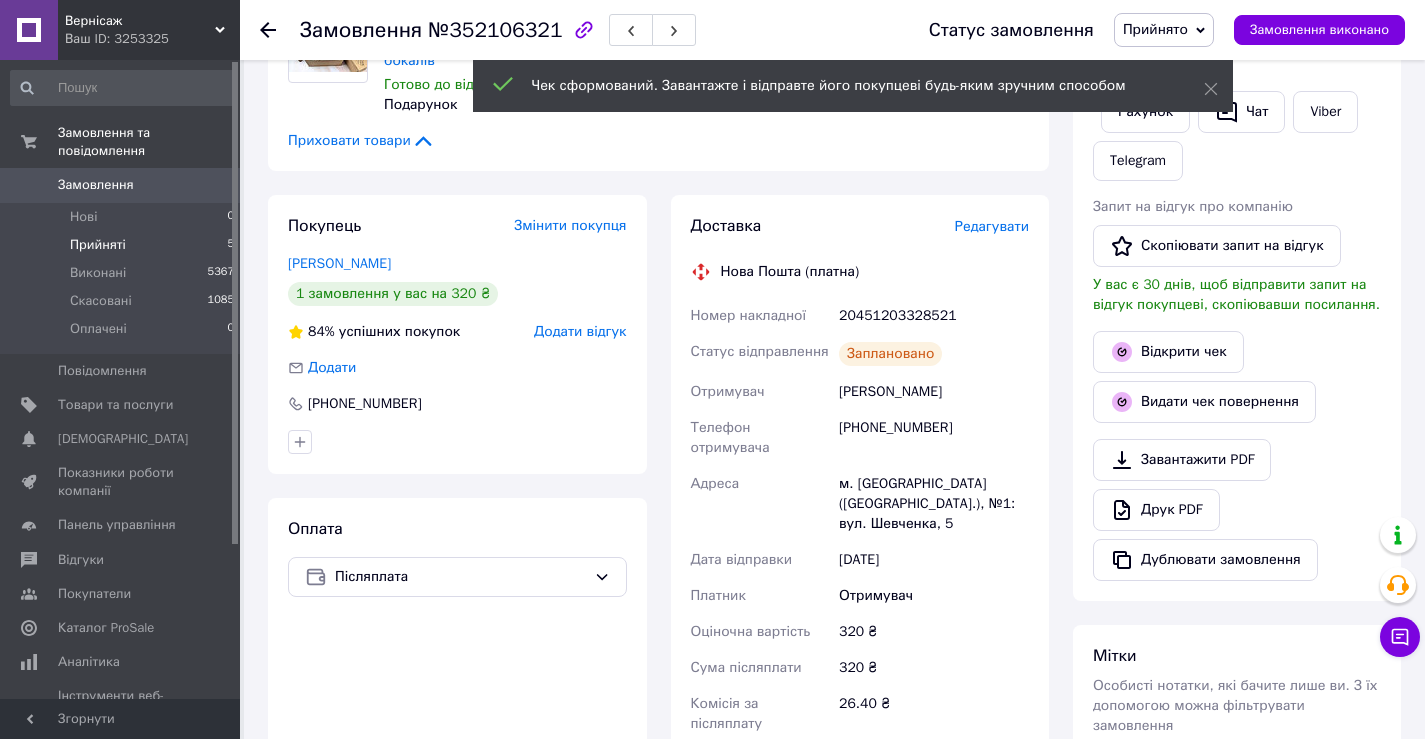 click on "Прийняті 5" at bounding box center (123, 245) 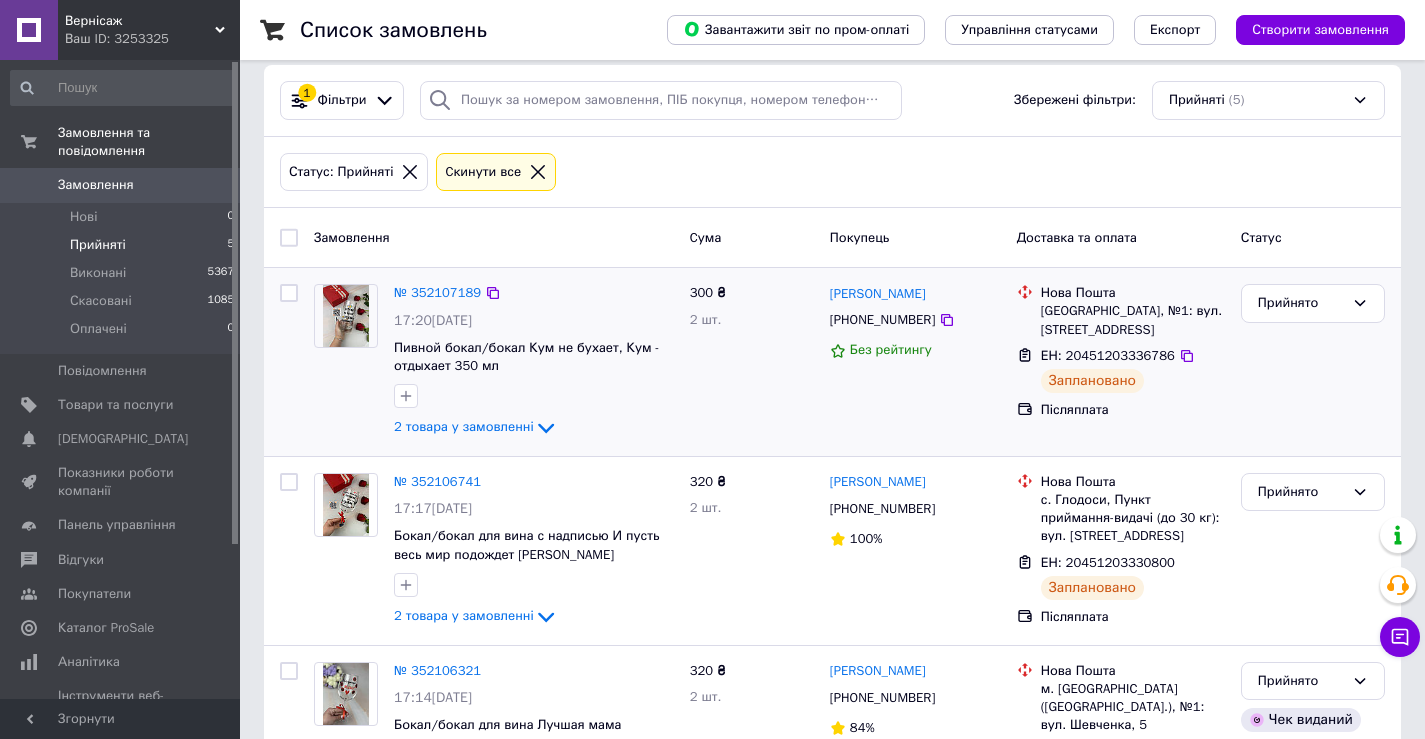 scroll, scrollTop: 300, scrollLeft: 0, axis: vertical 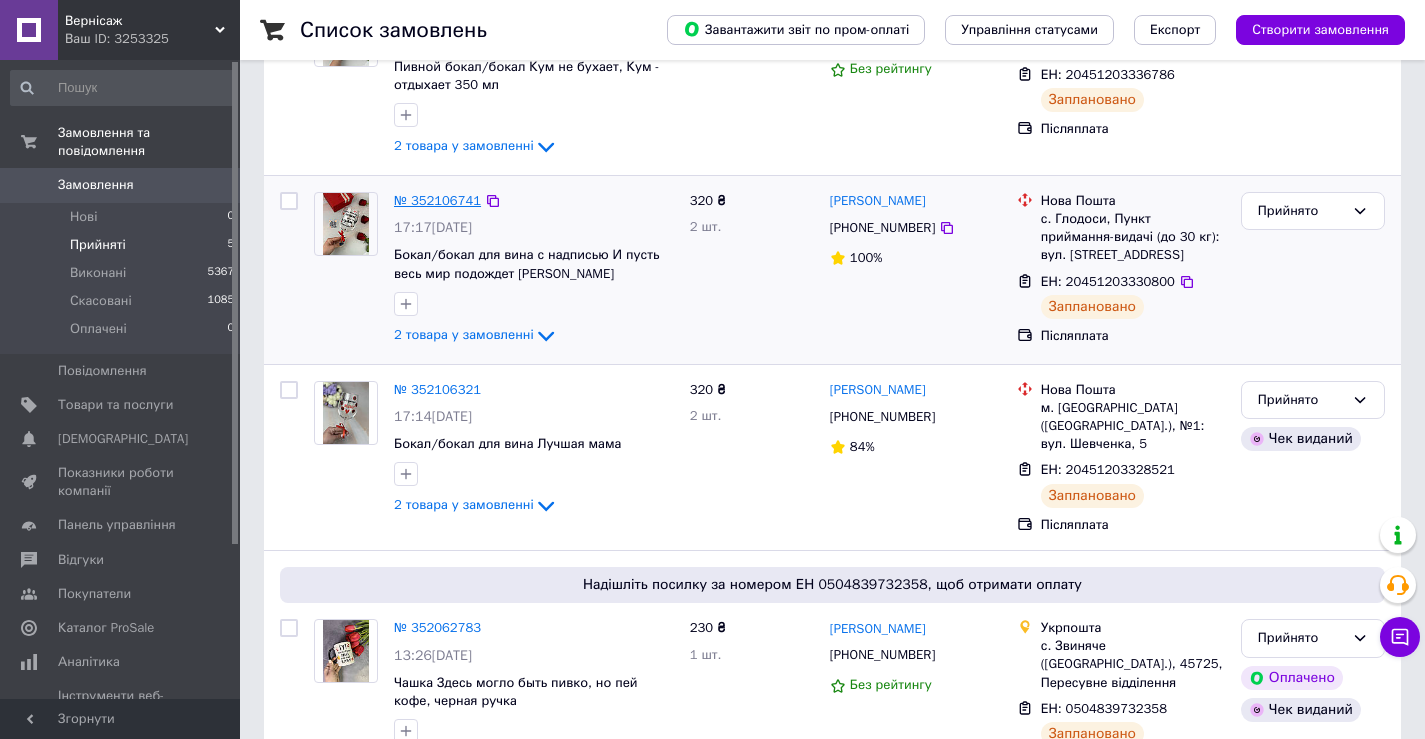 click on "№ 352106741" at bounding box center (437, 200) 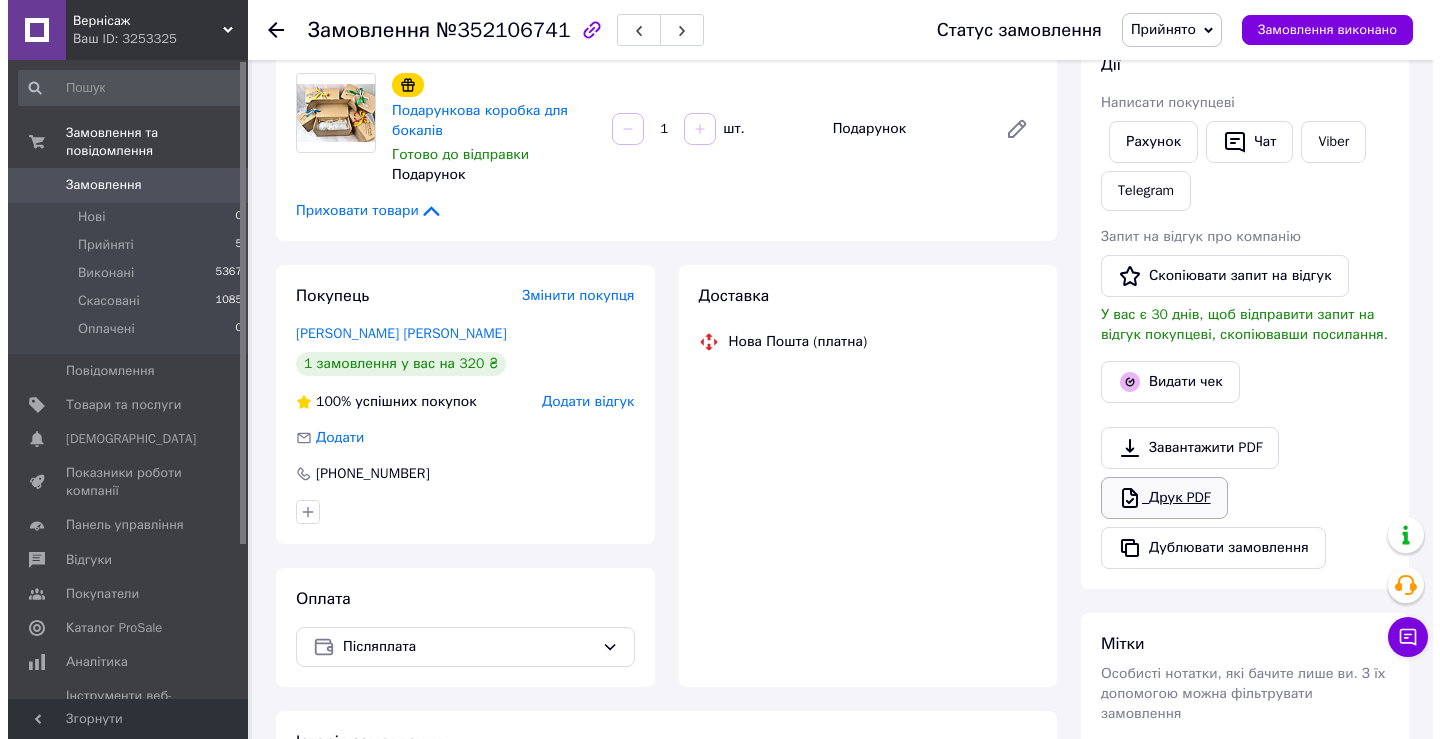 scroll, scrollTop: 300, scrollLeft: 0, axis: vertical 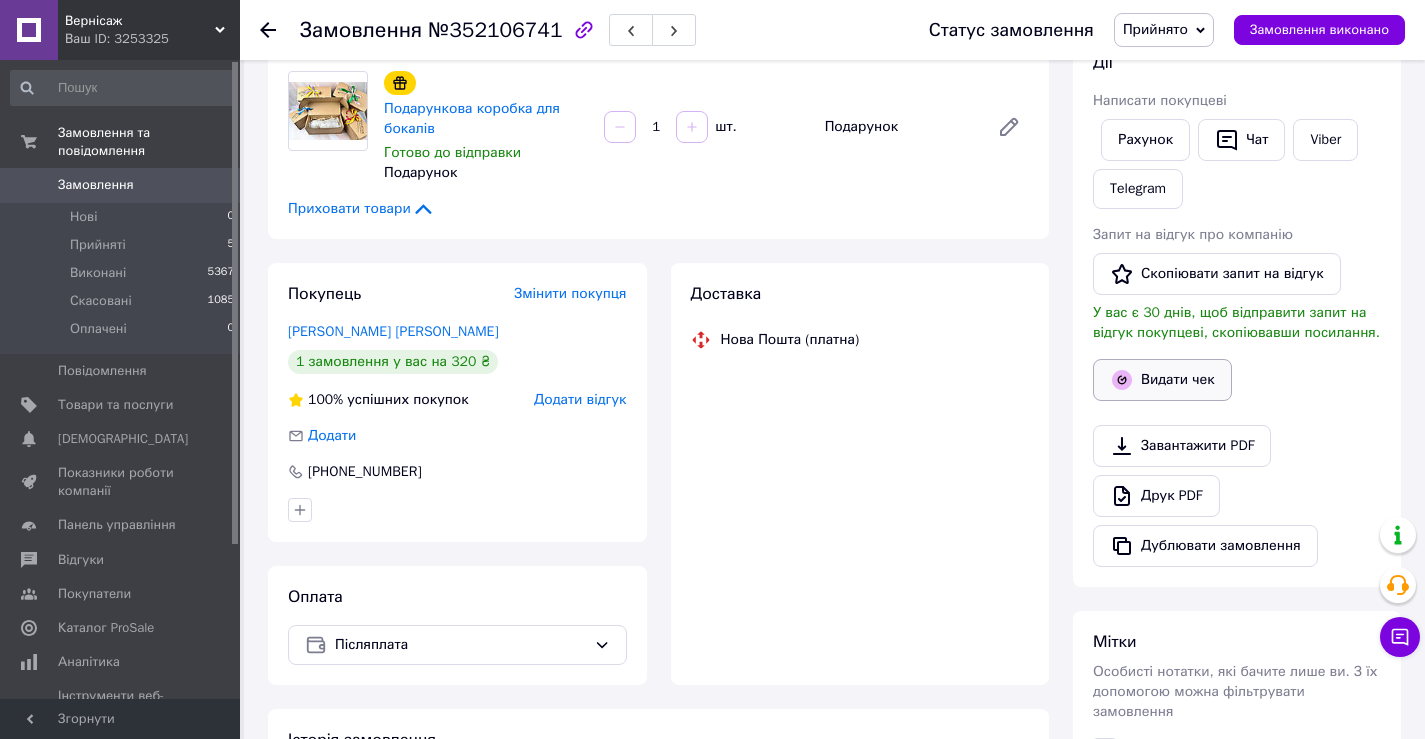 click on "Видати чек" at bounding box center [1162, 380] 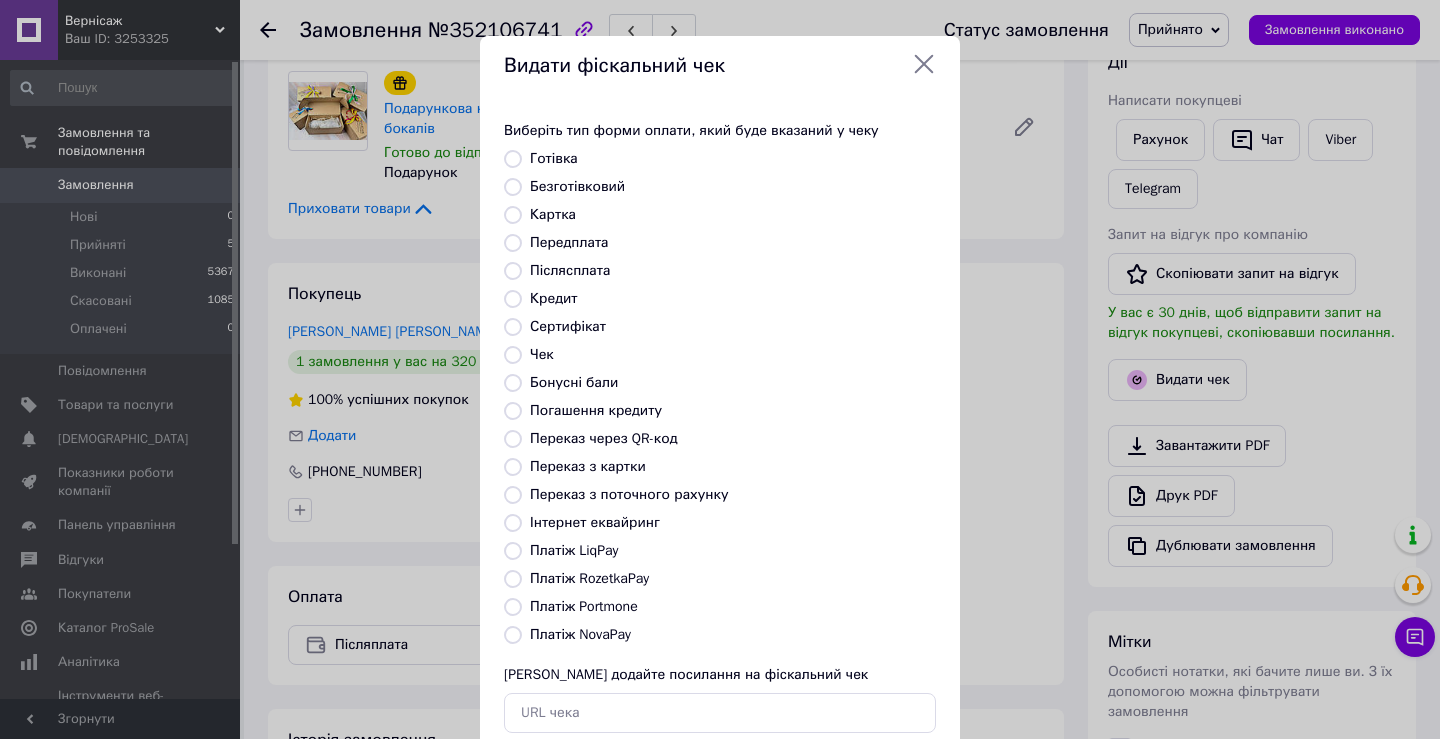 click on "Платіж NovaPay" at bounding box center (580, 634) 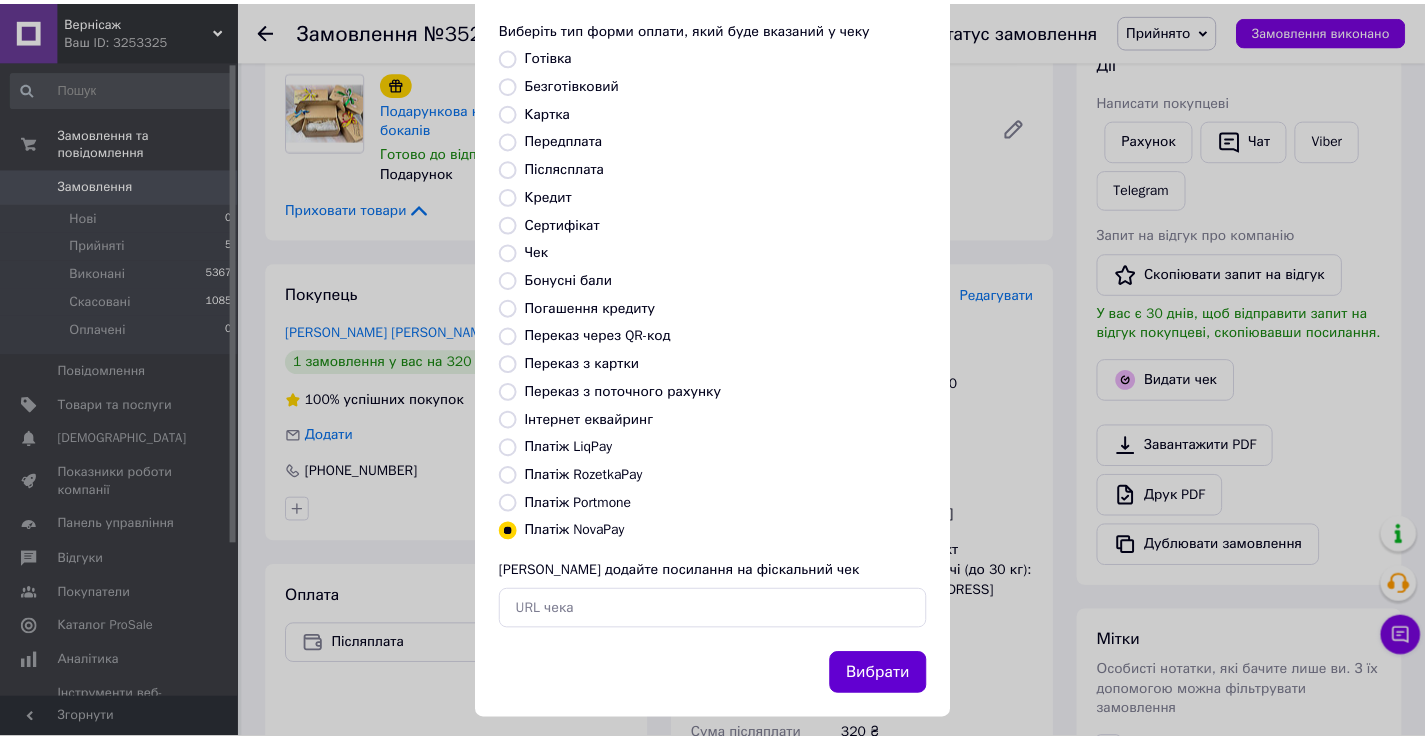scroll, scrollTop: 120, scrollLeft: 0, axis: vertical 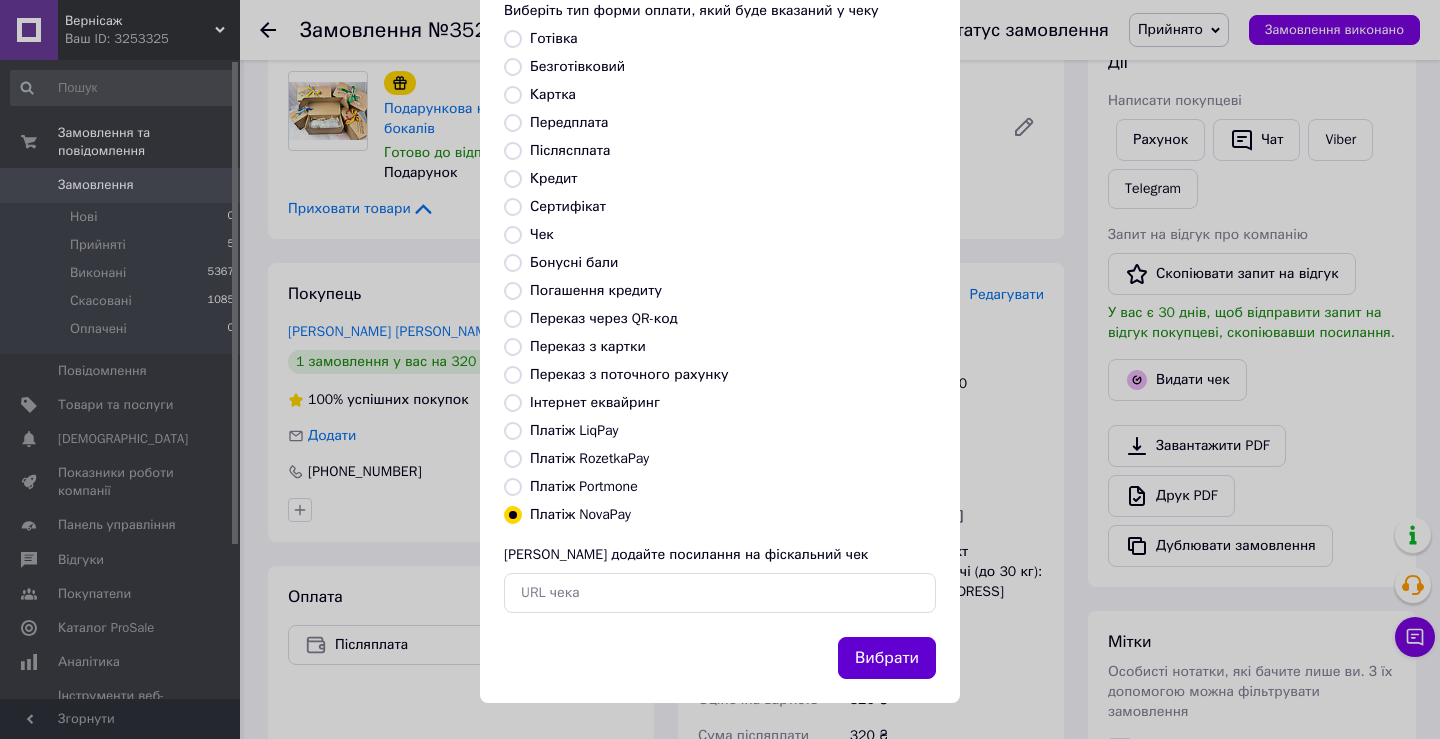 click on "Вибрати" at bounding box center (887, 658) 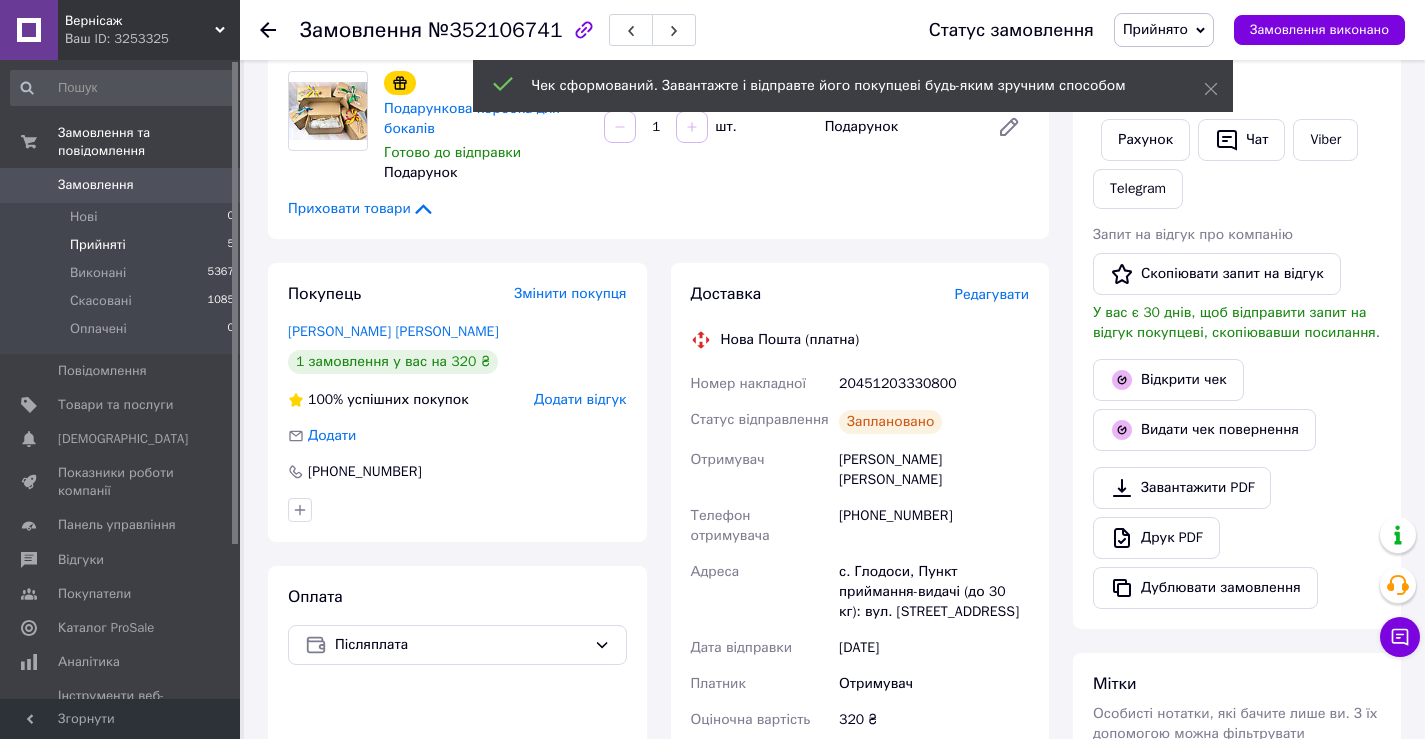 click on "Прийняті" at bounding box center (98, 245) 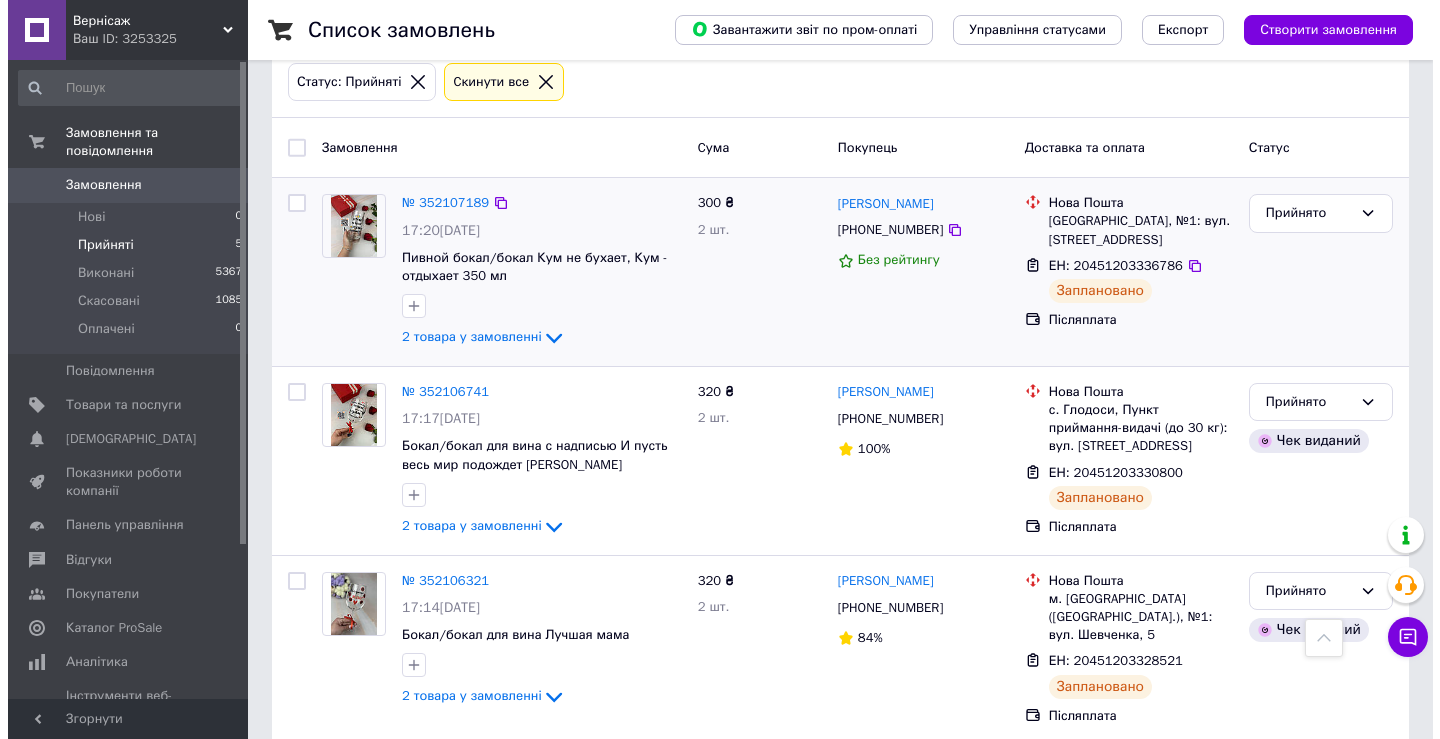 scroll, scrollTop: 0, scrollLeft: 0, axis: both 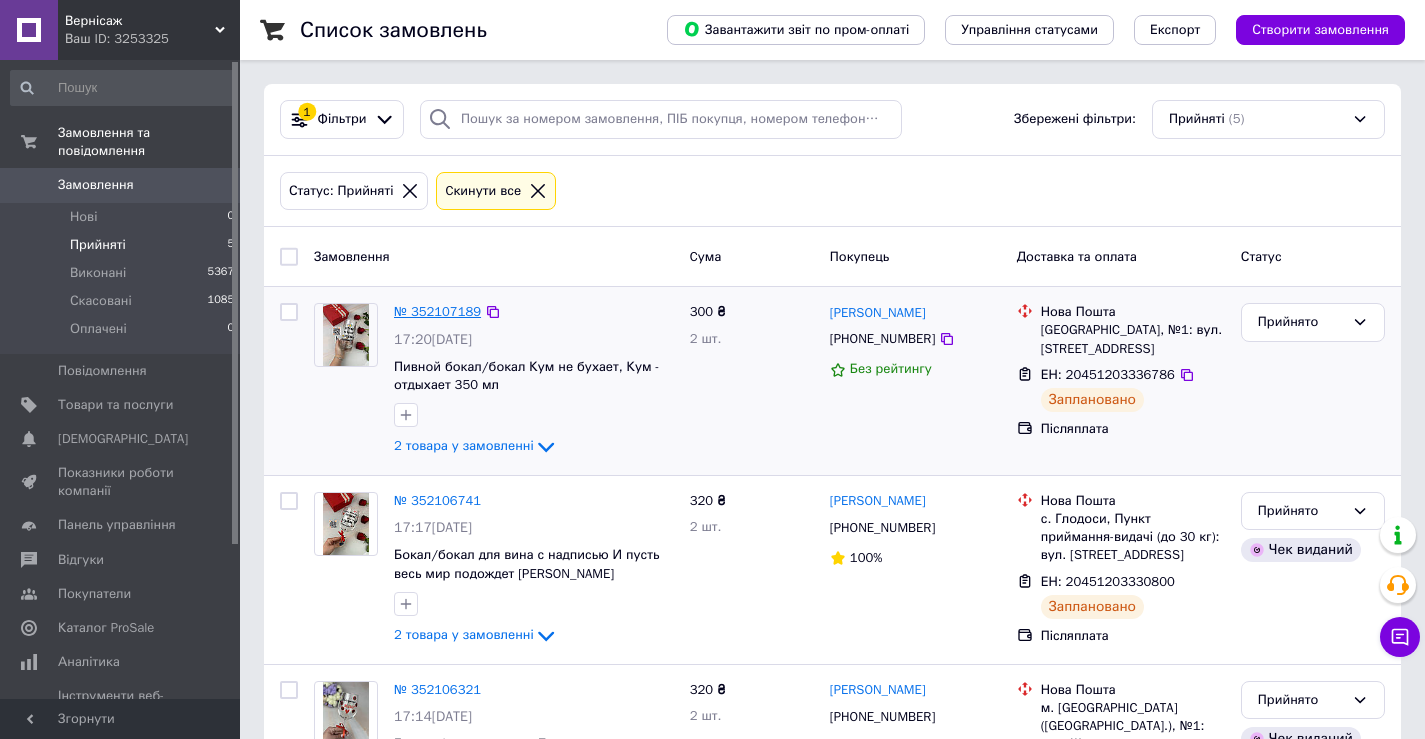 click on "№ 352107189" at bounding box center [437, 311] 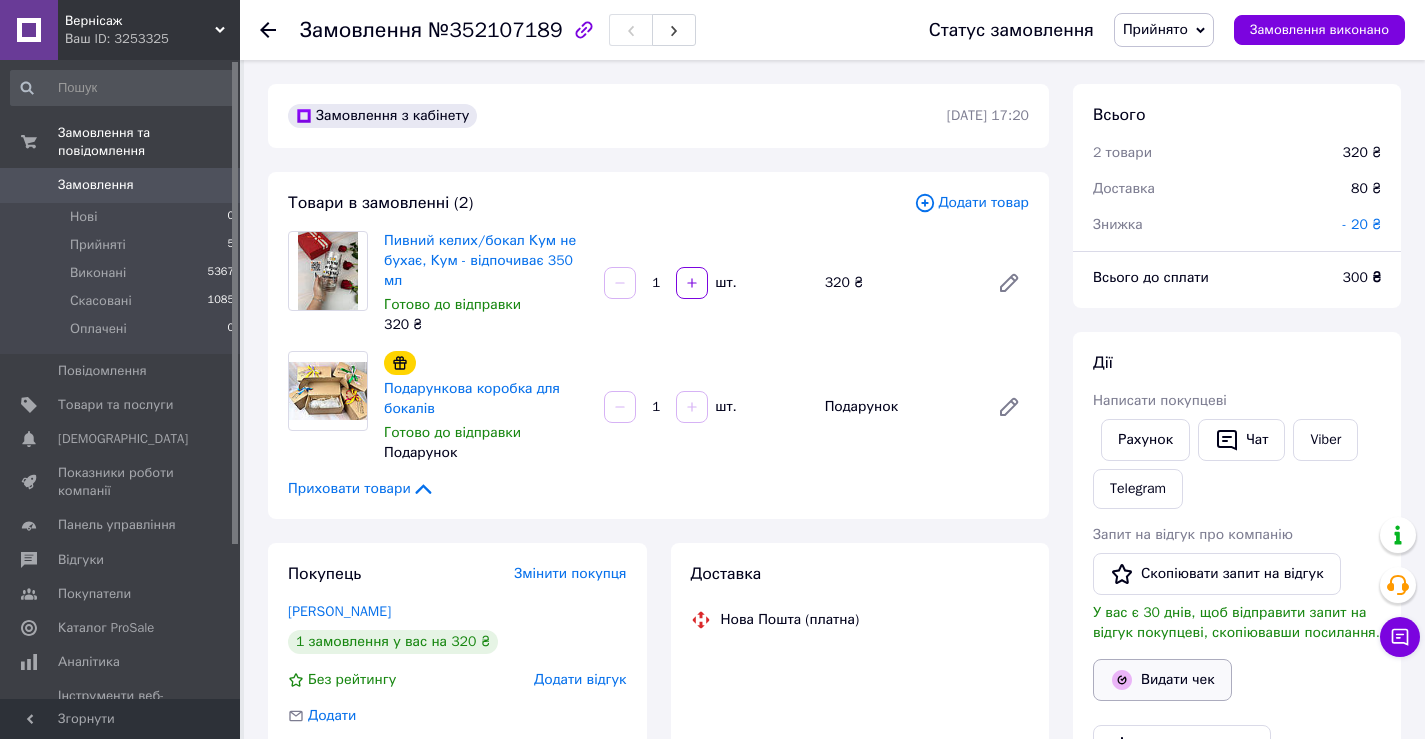 click on "Видати чек" at bounding box center [1162, 680] 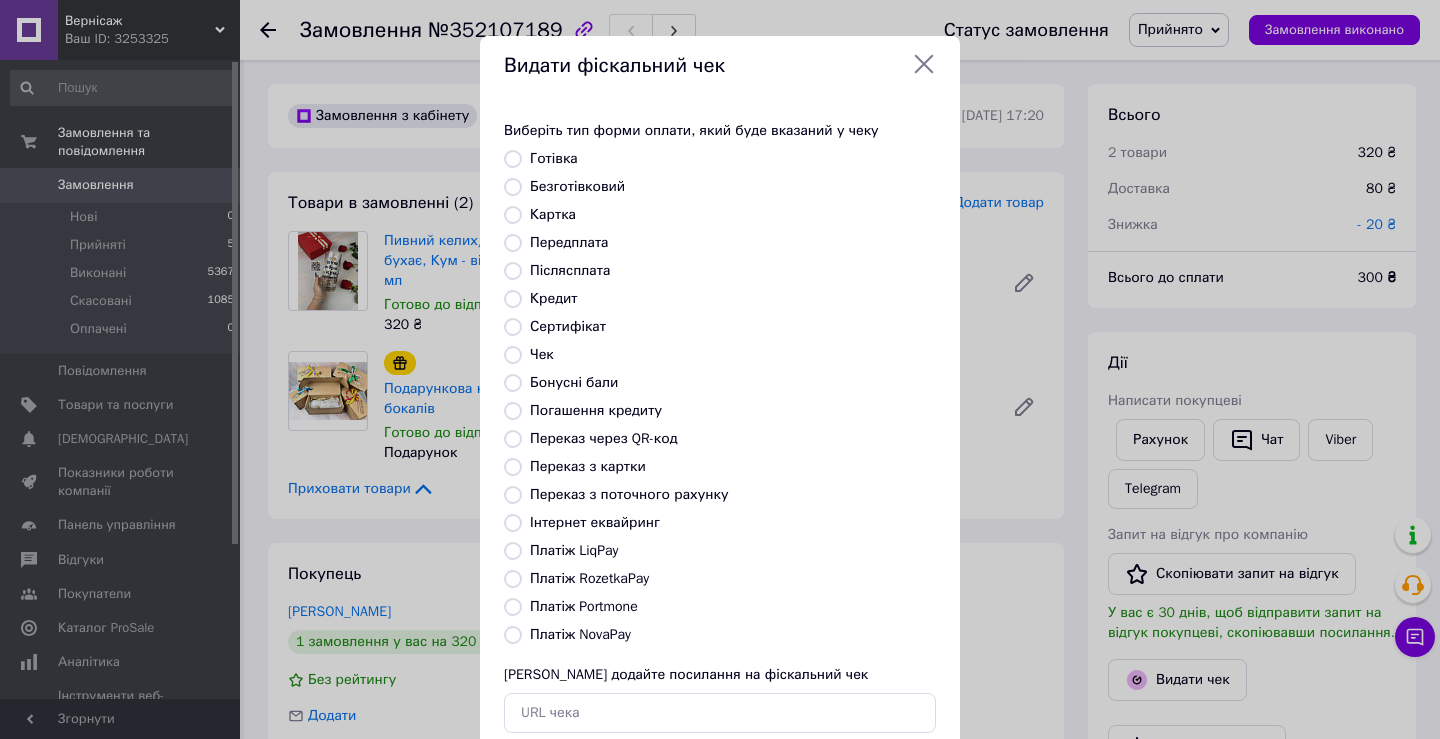 click on "Платіж NovaPay" at bounding box center (580, 634) 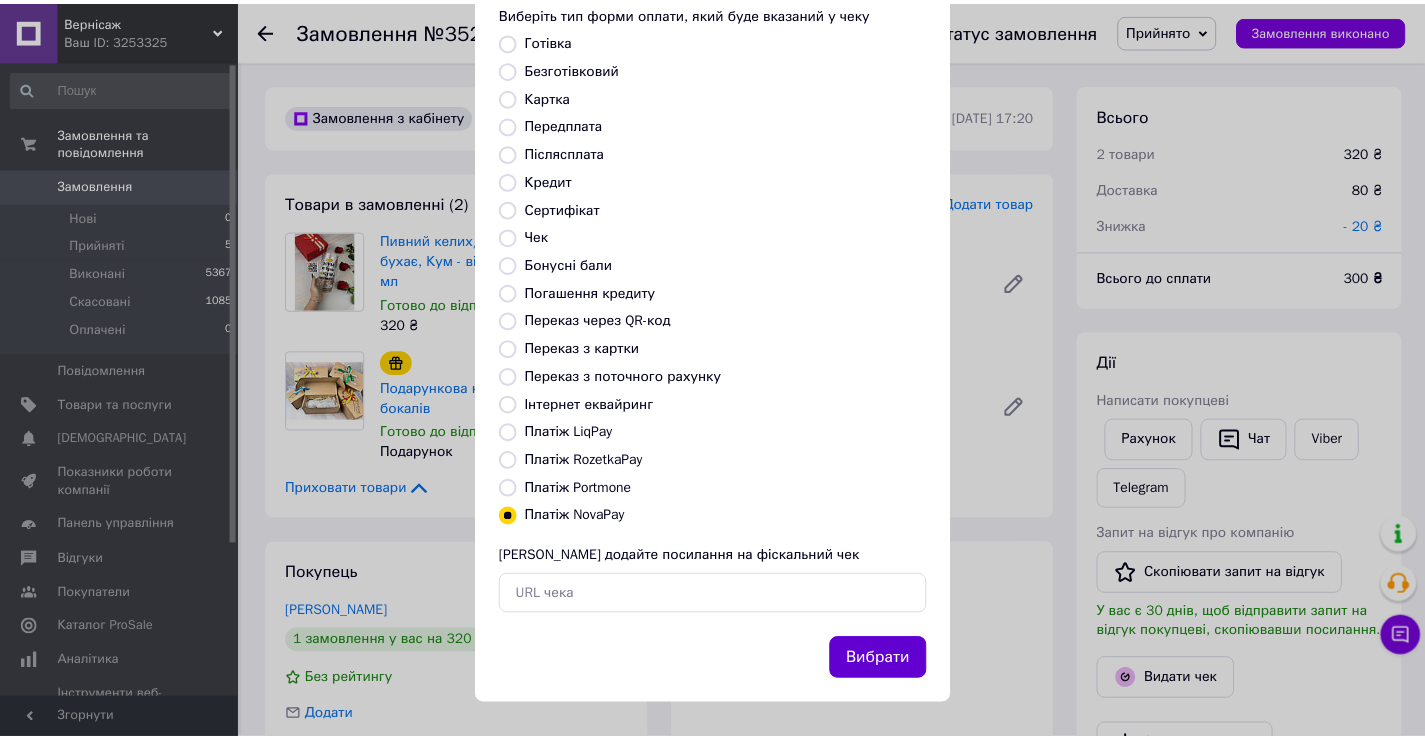 scroll, scrollTop: 120, scrollLeft: 0, axis: vertical 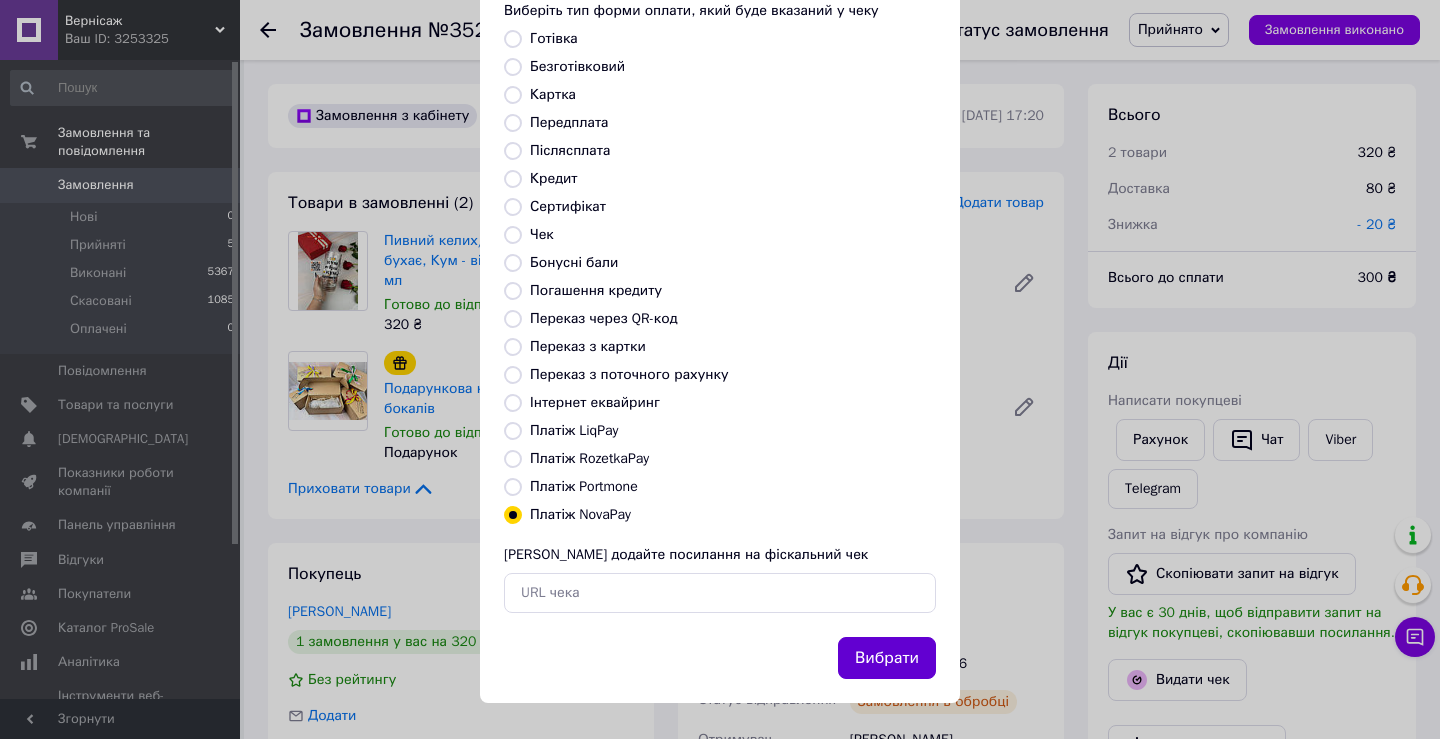 click on "Вибрати" at bounding box center [887, 658] 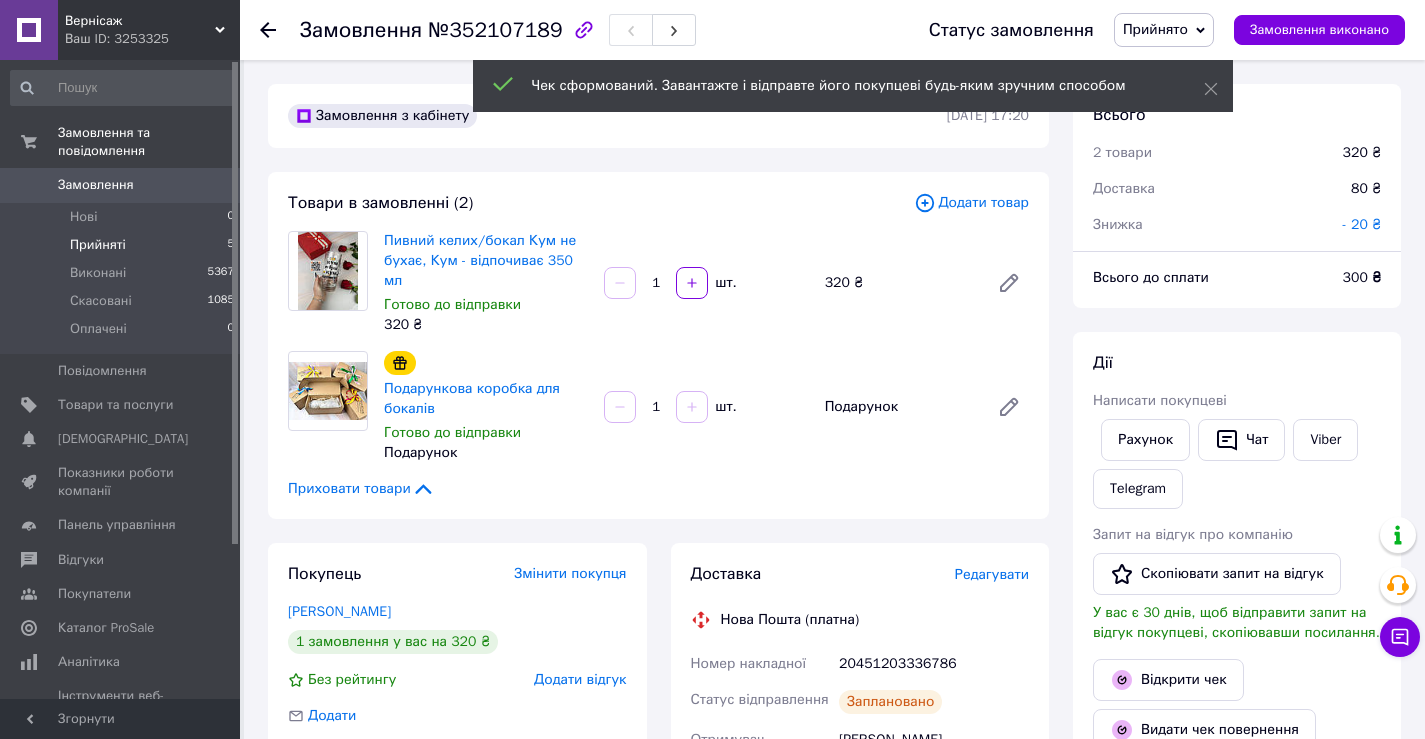 click on "Прийняті 5" at bounding box center (123, 245) 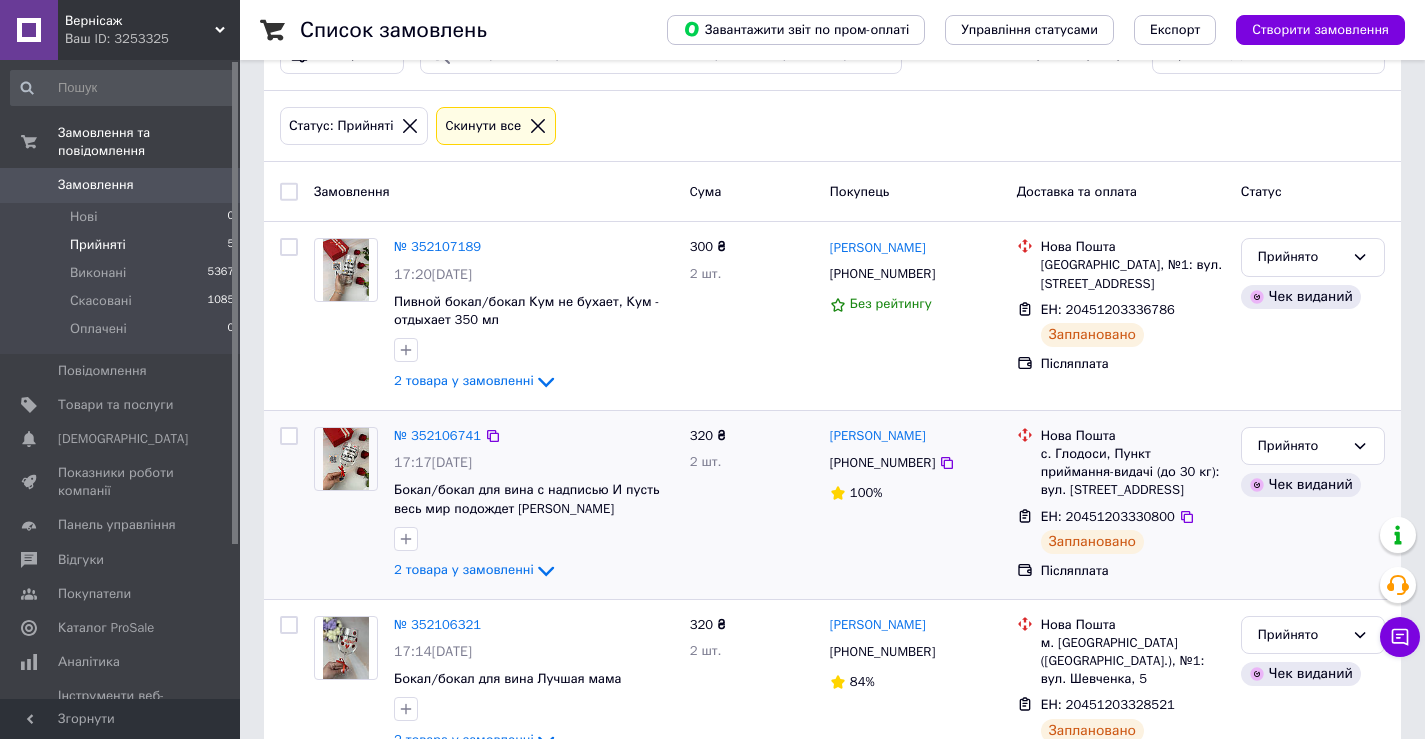 scroll, scrollTop: 100, scrollLeft: 0, axis: vertical 